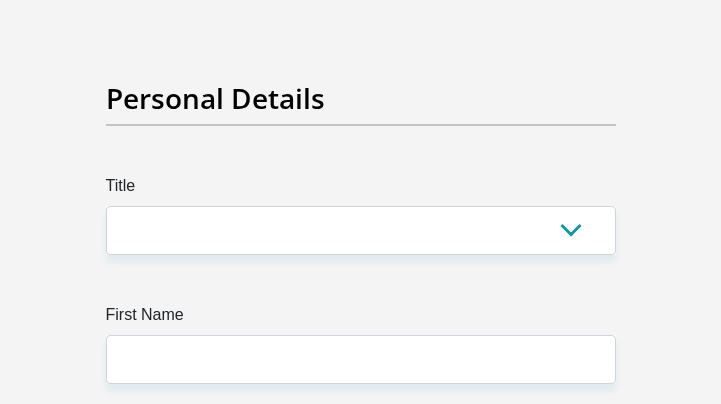 scroll, scrollTop: 200, scrollLeft: 0, axis: vertical 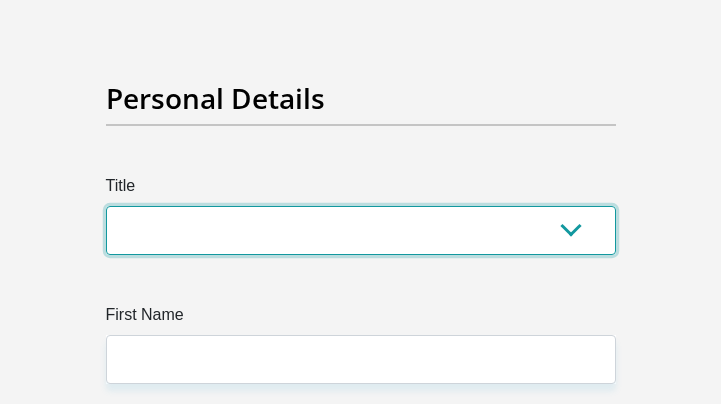 click on "Mr
Ms
Mrs
Dr
Other" at bounding box center (361, 230) 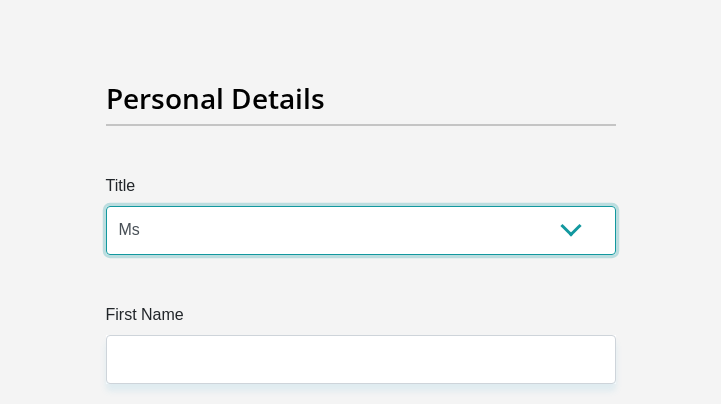 click on "Mr
Ms
Mrs
Dr
Other" at bounding box center [361, 230] 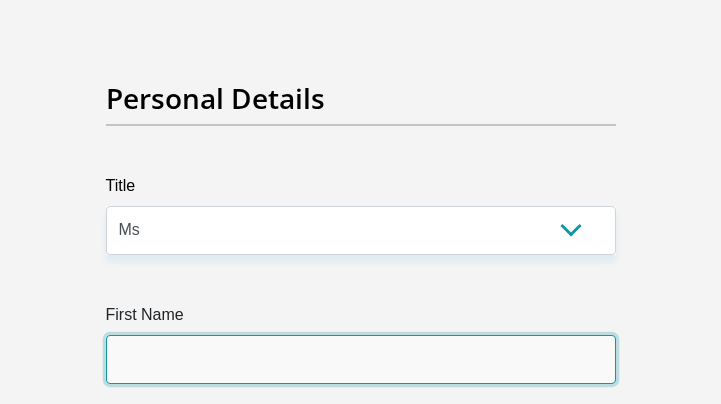 click on "First Name" at bounding box center (361, 359) 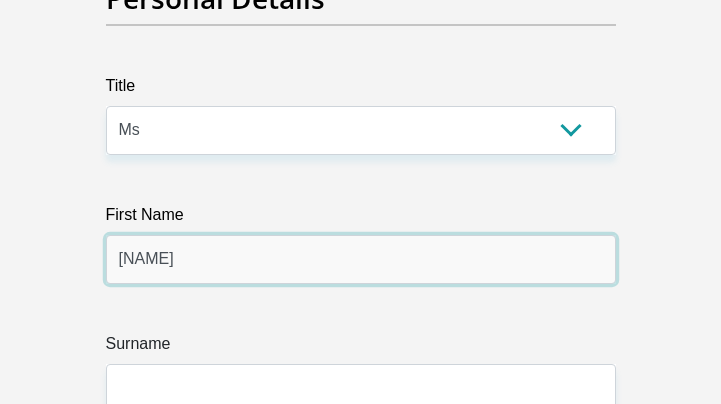 type on "[NAME]" 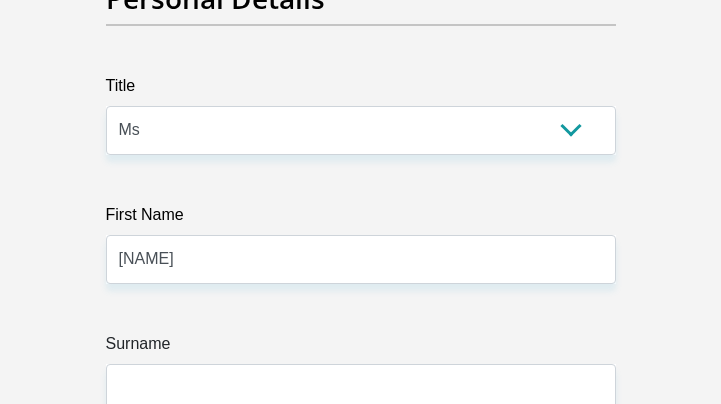 click on "Surname" at bounding box center (361, 348) 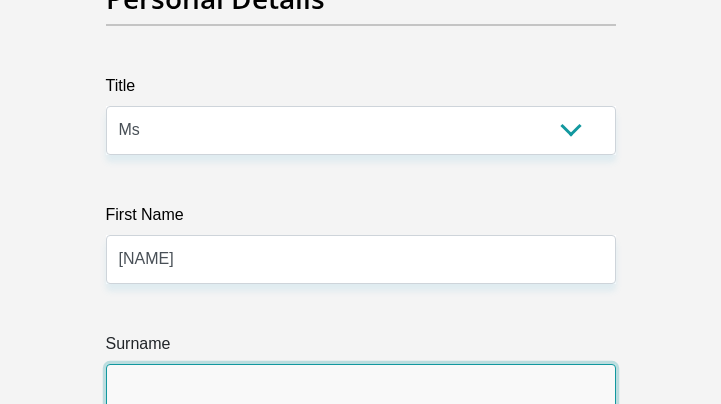 click on "Surname" at bounding box center [361, 388] 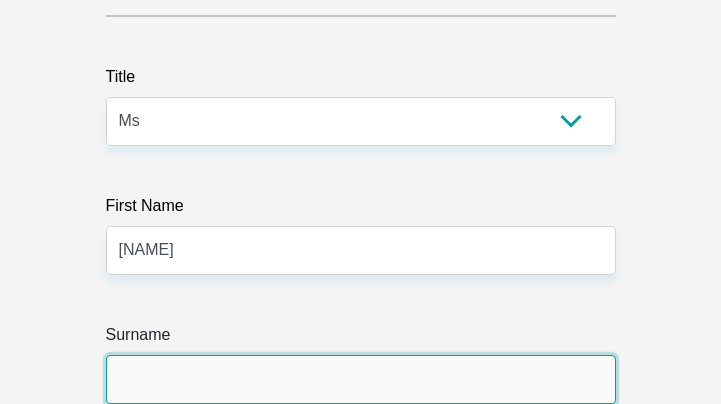 click on "Surname" at bounding box center (361, 379) 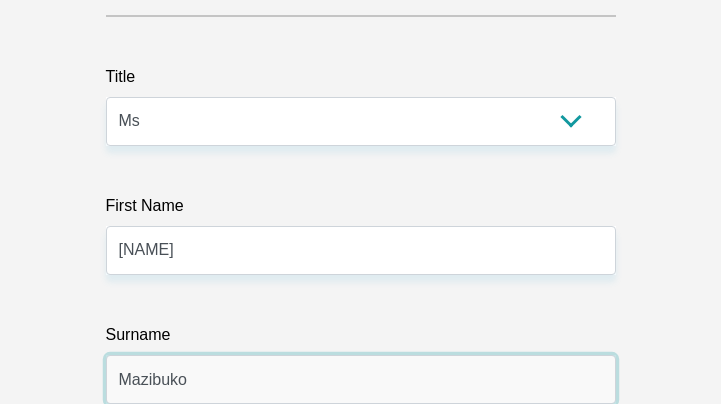 type on "Mazibuko" 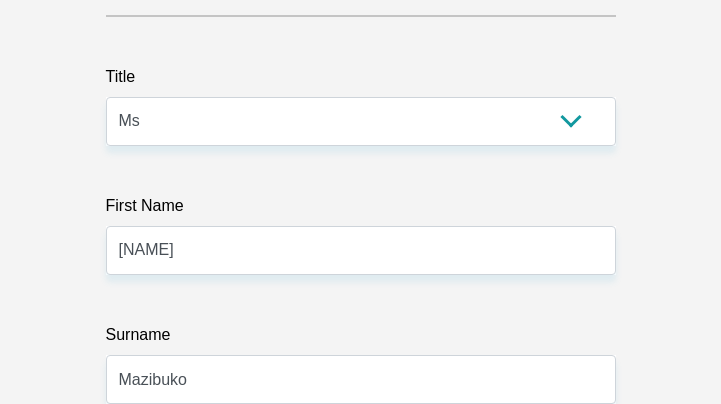 scroll, scrollTop: 616, scrollLeft: 0, axis: vertical 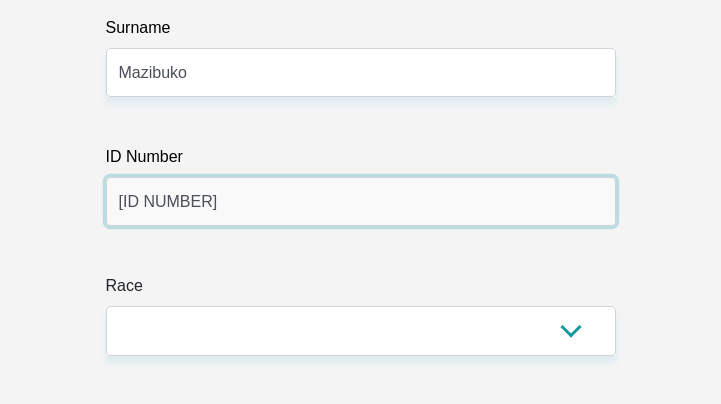 type on "[ID NUMBER]" 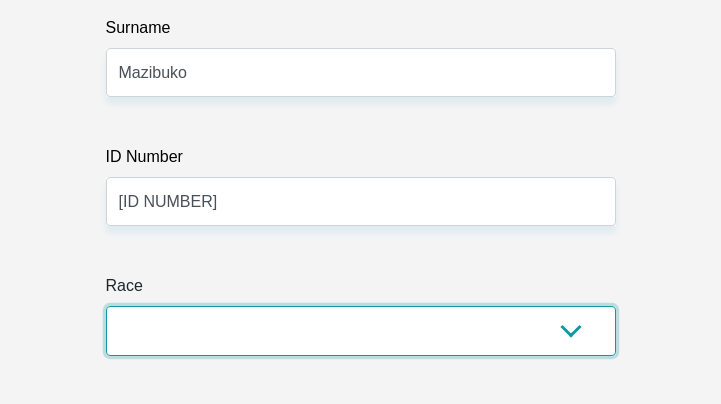click on "Black
Coloured
Indian
White
Other" at bounding box center (361, 330) 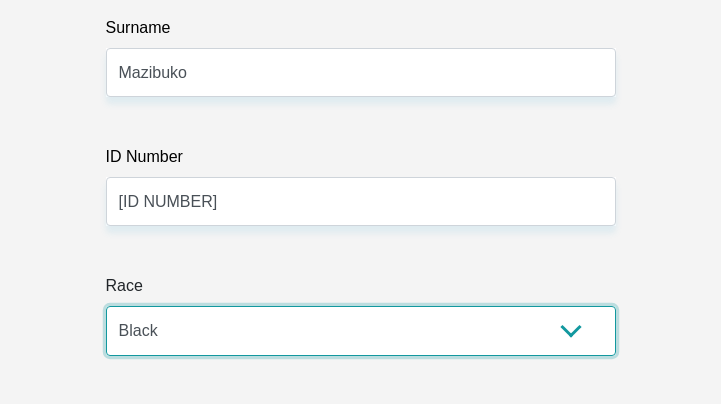 click on "Black
Coloured
Indian
White
Other" at bounding box center (361, 330) 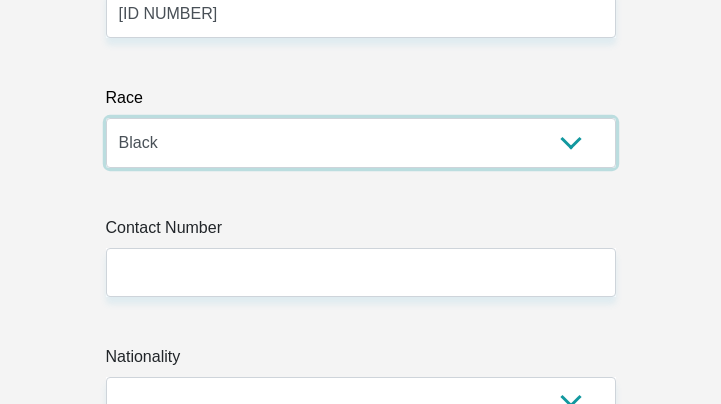 scroll, scrollTop: 816, scrollLeft: 0, axis: vertical 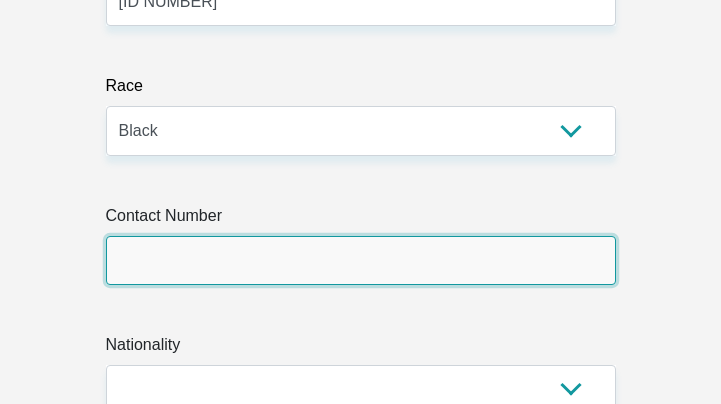 click on "Contact Number" at bounding box center [361, 260] 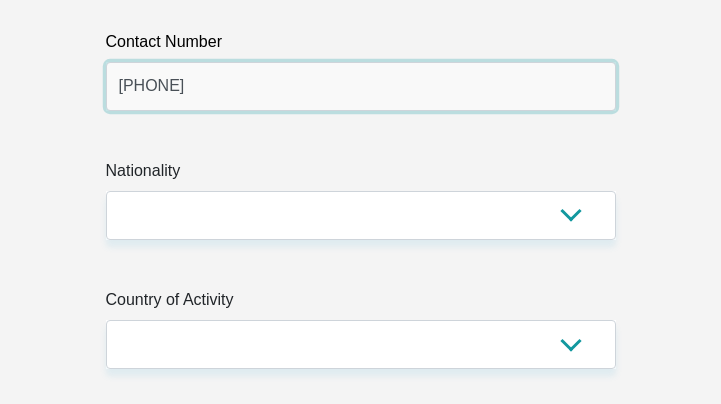 scroll, scrollTop: 1016, scrollLeft: 0, axis: vertical 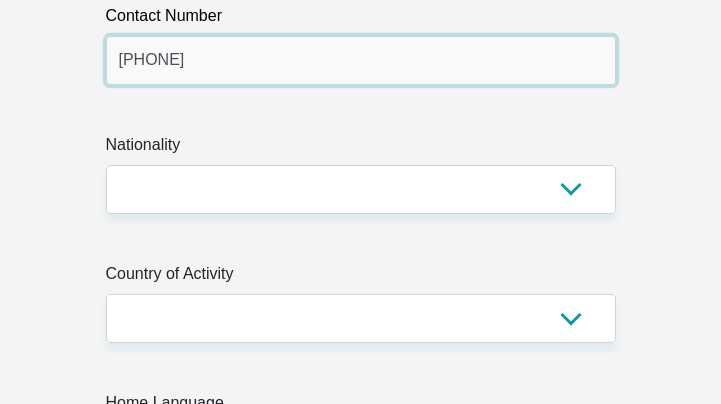 type on "[PHONE]" 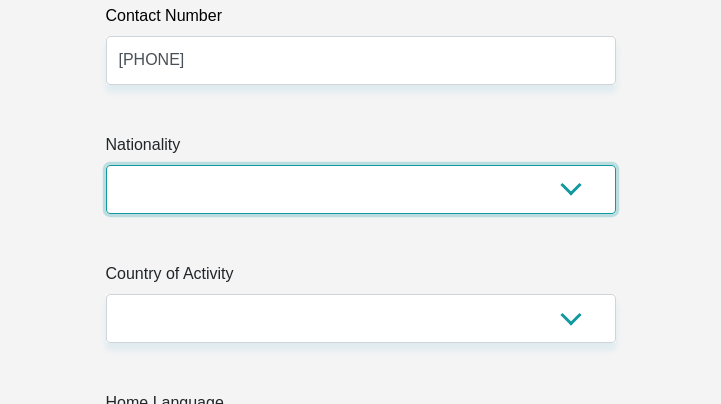click on "South Africa
Afghanistan
Aland Islands
Albania
Algeria
America Samoa
American Virgin Islands
Andorra
Angola
Anguilla
Antarctica
Antigua and Barbuda
Argentina
Armenia
Aruba
Ascension Island
Australia
Austria
Azerbaijan
Bahamas
Bahrain
Bangladesh
Barbados
Chad" at bounding box center (361, 189) 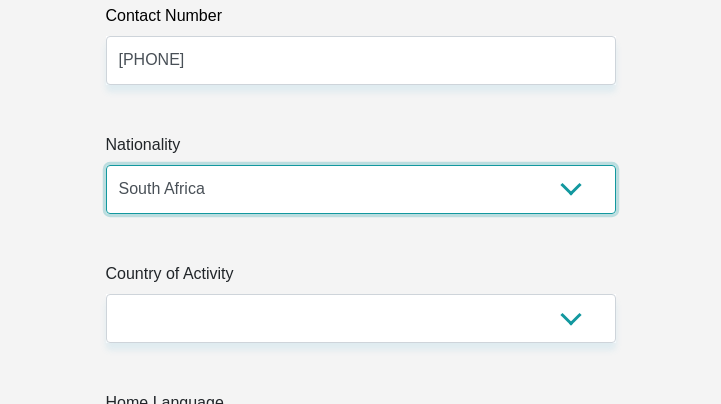 click on "South Africa
Afghanistan
Aland Islands
Albania
Algeria
America Samoa
American Virgin Islands
Andorra
Angola
Anguilla
Antarctica
Antigua and Barbuda
Argentina
Armenia
Aruba
Ascension Island
Australia
Austria
Azerbaijan
Bahamas
Bahrain
Bangladesh
Barbados
Chad" at bounding box center (361, 189) 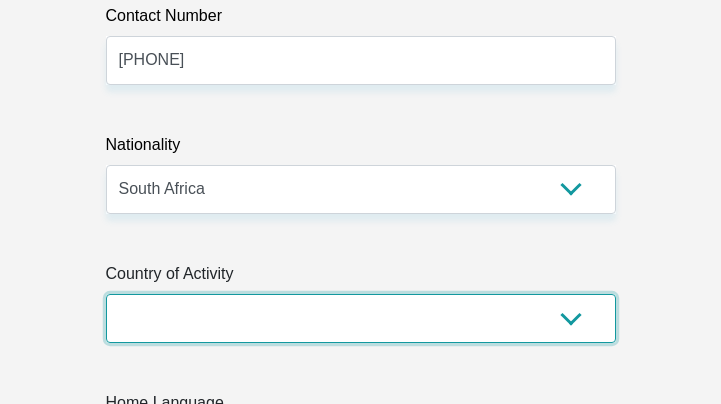 click on "South Africa
Afghanistan
Aland Islands
Albania
Algeria
America Samoa
American Virgin Islands
Andorra
Angola
Anguilla
Antarctica
Antigua and Barbuda
Argentina
Armenia
Aruba
Ascension Island
Australia
Austria
Azerbaijan
Chad" at bounding box center [361, 318] 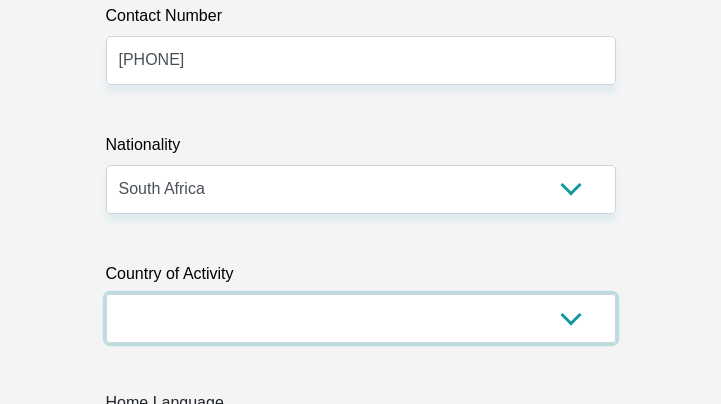 click on "South Africa
Afghanistan
Aland Islands
Albania
Algeria
America Samoa
American Virgin Islands
Andorra
Angola
Anguilla
Antarctica
Antigua and Barbuda
Argentina
Armenia
Aruba
Ascension Island
Australia
Austria
Azerbaijan
Chad" at bounding box center [361, 318] 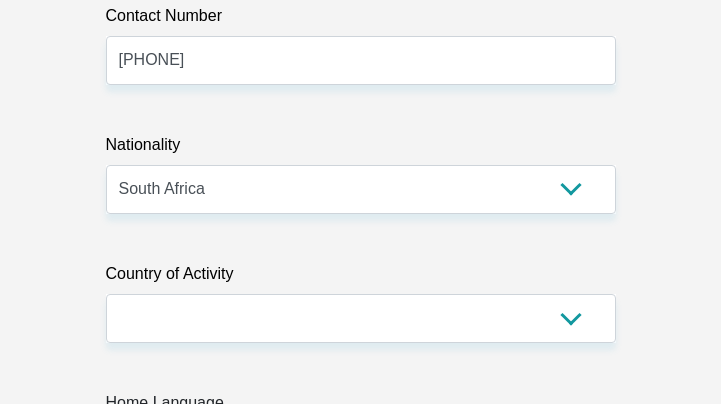 click on "Title
Mr
Ms
Mrs
Dr
Other
First Name
[NAME]
Surname
[LAST_NAME]
ID Number
[ID NUMBER]
Please input valid ID number
Race
Black
Coloured
Indian
White
Other
Contact Number
[PHONE]
Please input valid contact number
Chad" at bounding box center [360, 4377] 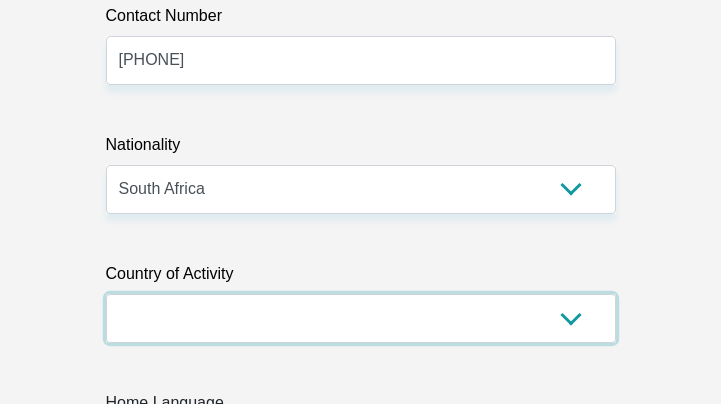 click on "South Africa
Afghanistan
Aland Islands
Albania
Algeria
America Samoa
American Virgin Islands
Andorra
Angola
Anguilla
Antarctica
Antigua and Barbuda
Argentina
Armenia
Aruba
Ascension Island
Australia
Austria
Azerbaijan
Chad" at bounding box center [361, 318] 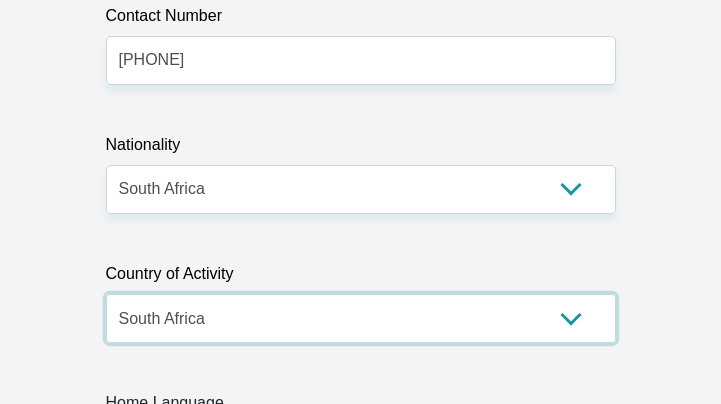 click on "South Africa
Afghanistan
Aland Islands
Albania
Algeria
America Samoa
American Virgin Islands
Andorra
Angola
Anguilla
Antarctica
Antigua and Barbuda
Argentina
Armenia
Aruba
Ascension Island
Australia
Austria
Azerbaijan
Chad" at bounding box center (361, 318) 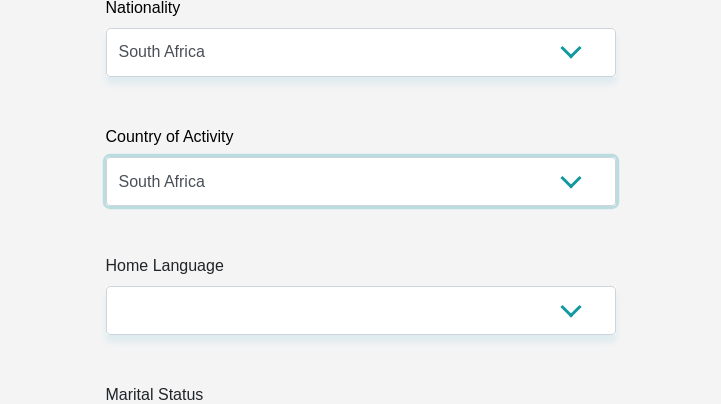 scroll, scrollTop: 1216, scrollLeft: 0, axis: vertical 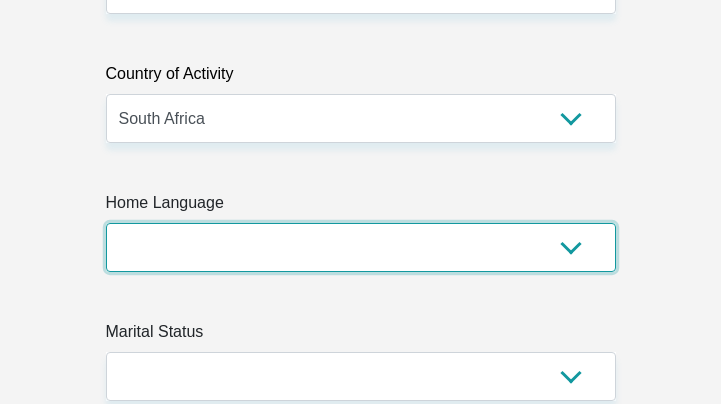 click on "Afrikaans
English
Sepedi
South Ndebele
Southern Sotho
Swati
Tsonga
Tswana
Venda
Xhosa
Zulu
Other" at bounding box center [361, 247] 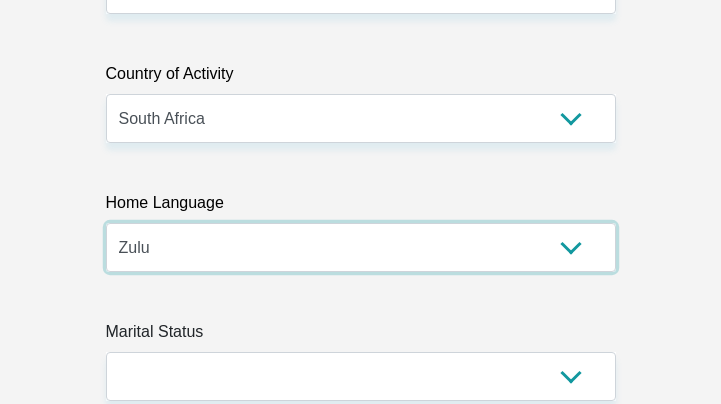 click on "Afrikaans
English
Sepedi
South Ndebele
Southern Sotho
Swati
Tsonga
Tswana
Venda
Xhosa
Zulu
Other" at bounding box center [361, 247] 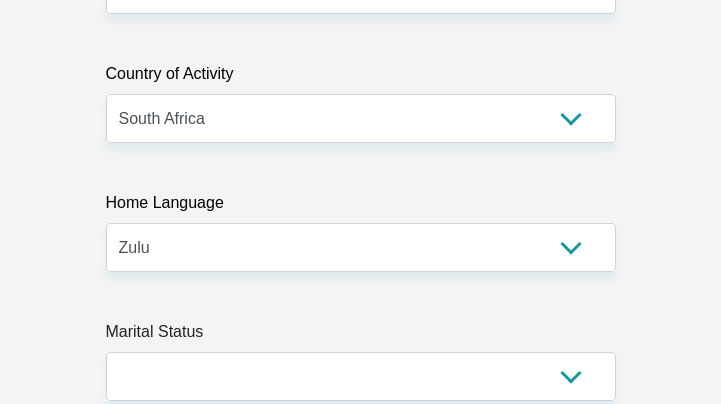 click on "Title
Mr
Ms
Mrs
Dr
Other
First Name
[NAME]
Surname
[LAST_NAME]
ID Number
[ID NUMBER]
Please input valid ID number
Race
Black
Coloured
Indian
White
Other
Contact Number
[PHONE]
Please input valid contact number
Nationality
South Africa
Afghanistan
Aland Islands  Albania" at bounding box center (361, 4130) 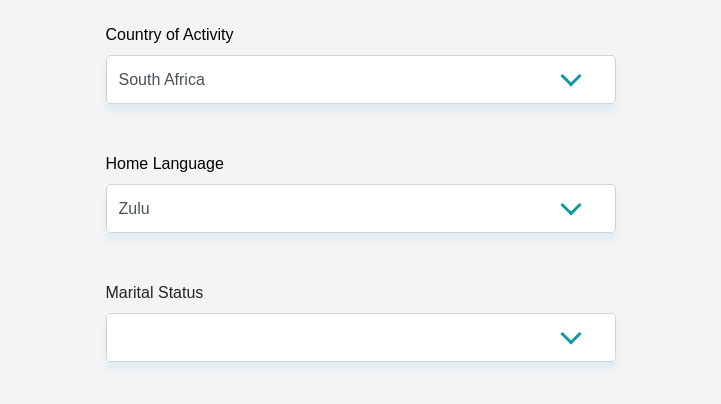 scroll, scrollTop: 1316, scrollLeft: 0, axis: vertical 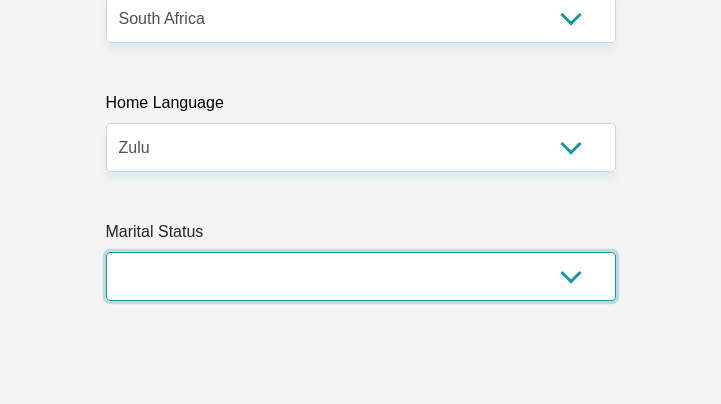 click on "Married ANC
Single
Divorced
Widowed
Married COP or Customary Law" at bounding box center (361, 276) 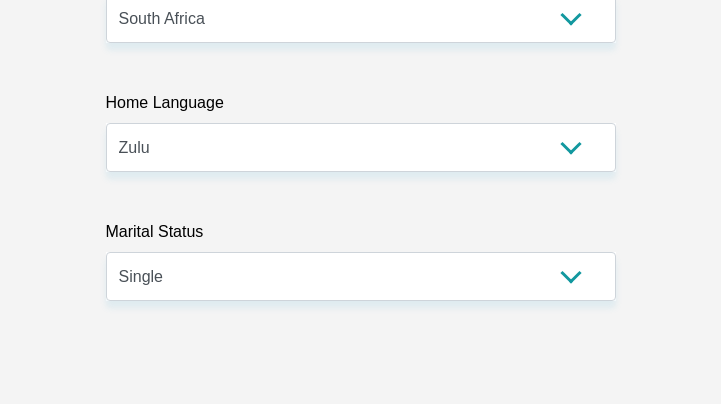 click on "Title
Mr
Ms
Mrs
Dr
Other
First Name
[NAME]
Surname
[LAST_NAME]
ID Number
[ID NUMBER]
Please input valid ID number
Race
Black
Coloured
Indian
White
Other
Contact Number
[PHONE]
Please input valid contact number
Nationality
South Africa
Afghanistan
Aland Islands  Albania" at bounding box center [361, 4030] 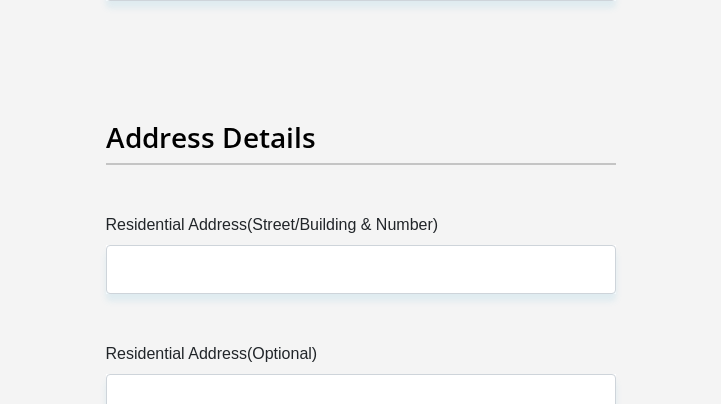 scroll, scrollTop: 1716, scrollLeft: 0, axis: vertical 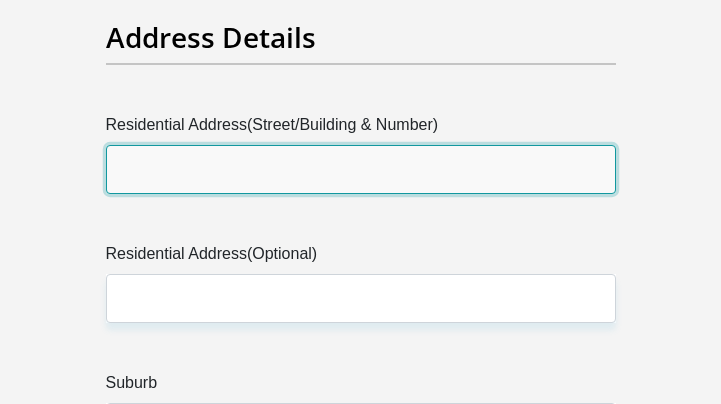 click on "Residential Address(Street/Building & Number)" at bounding box center (361, 169) 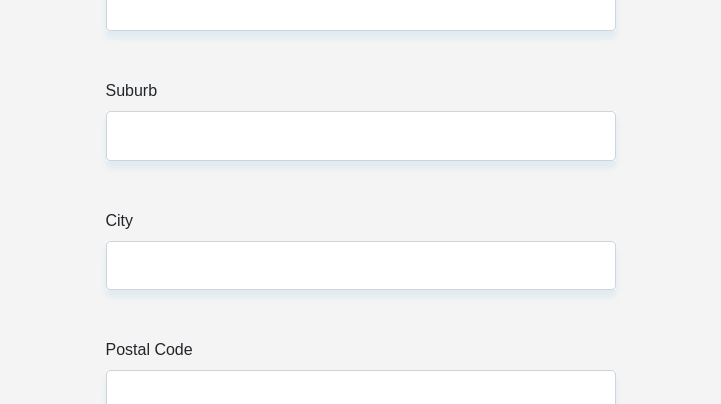 scroll, scrollTop: 2016, scrollLeft: 0, axis: vertical 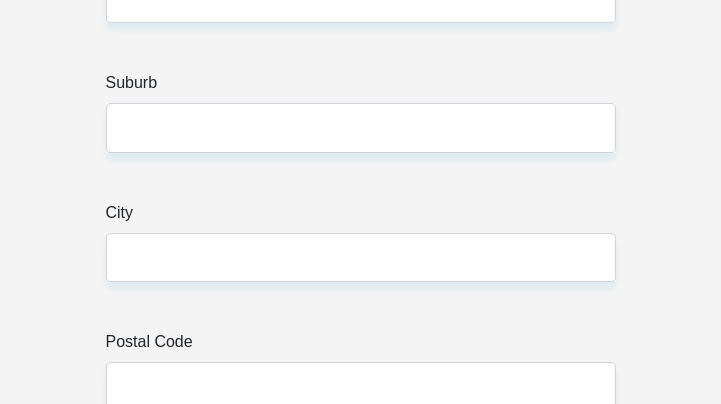 type on "[NAME] Road [YEAR]" 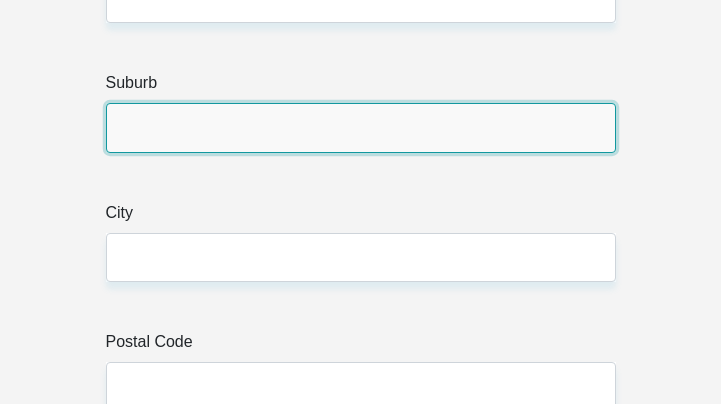 click on "Suburb" at bounding box center [361, 127] 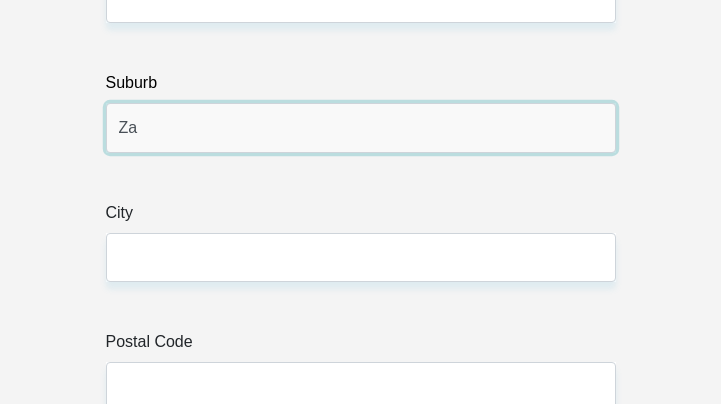 type on "Z" 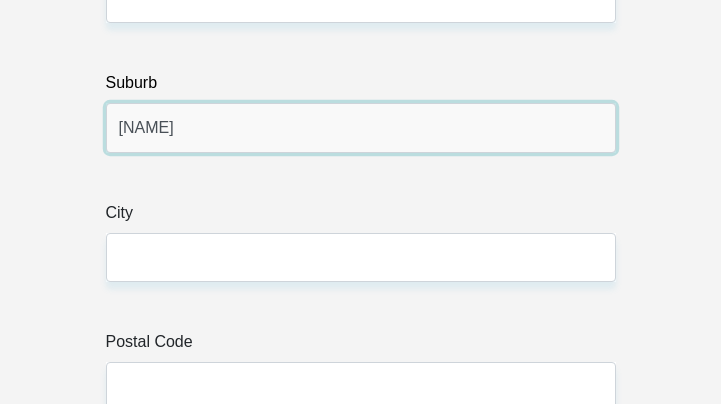 type on "[NAME]" 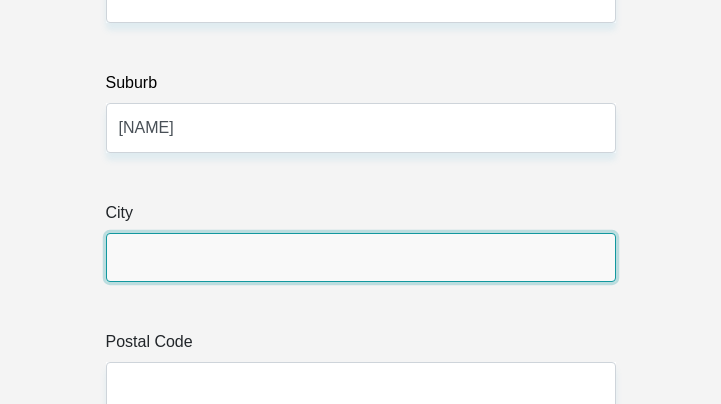 click on "City" at bounding box center (361, 257) 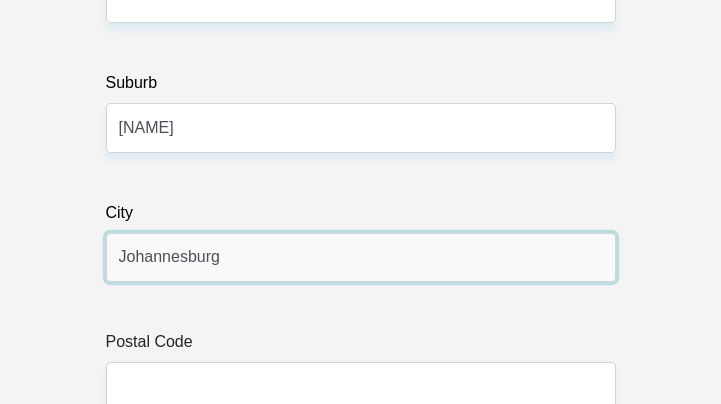 scroll, scrollTop: 2116, scrollLeft: 0, axis: vertical 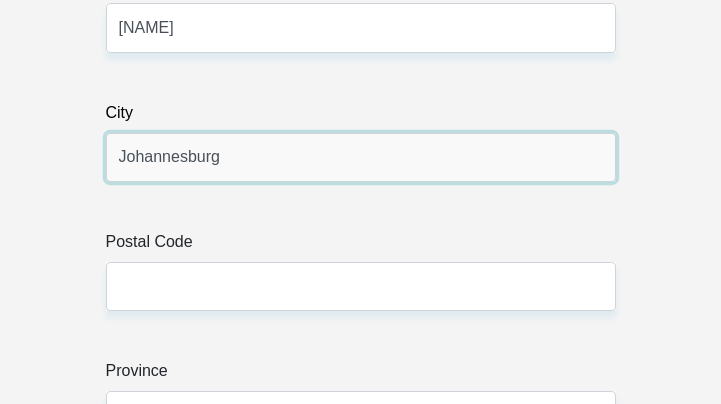 type on "Johannesburg" 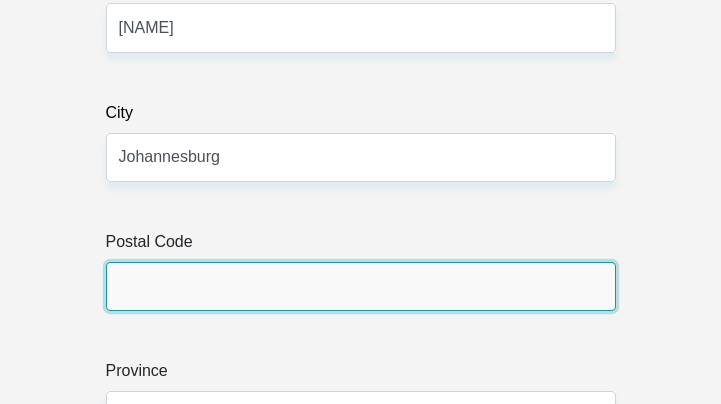 click on "Postal Code" at bounding box center (361, 286) 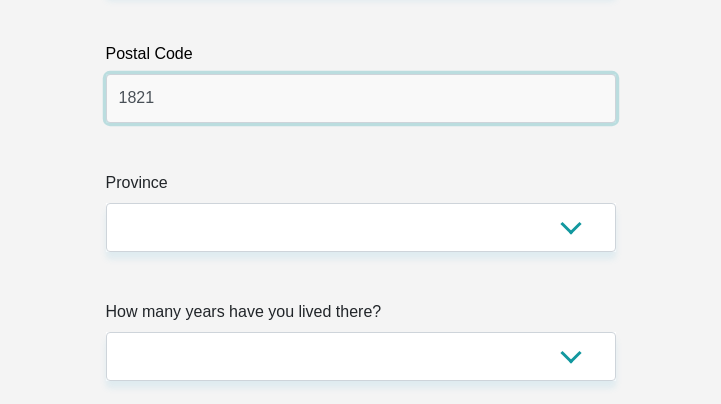 scroll, scrollTop: 2316, scrollLeft: 0, axis: vertical 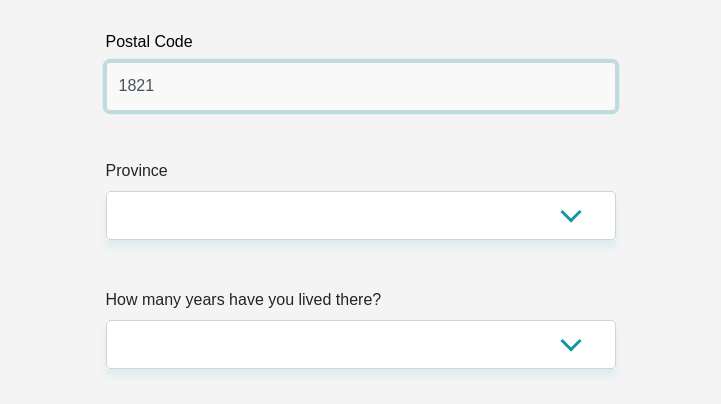 type on "1821" 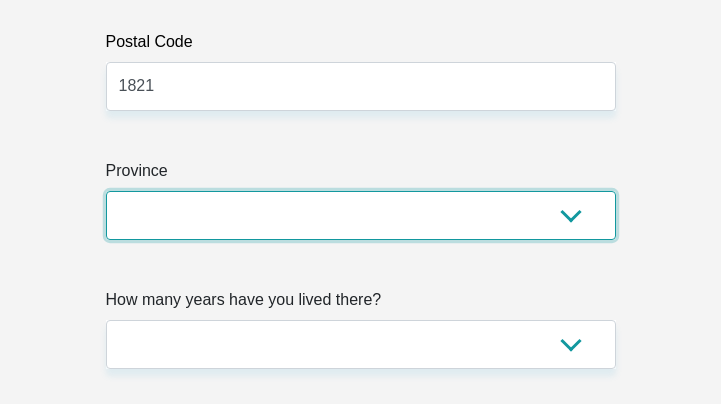 click on "Eastern Cape
Free State
Gauteng
KwaZulu-Natal
Limpopo
Mpumalanga
Northern Cape
North West
Western Cape" at bounding box center [361, 215] 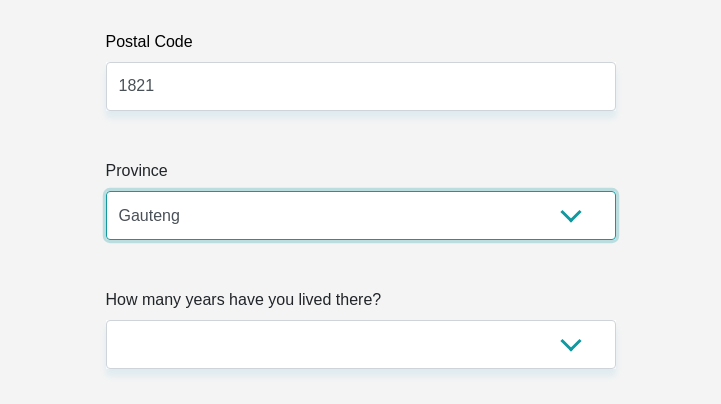 click on "Eastern Cape
Free State
Gauteng
KwaZulu-Natal
Limpopo
Mpumalanga
Northern Cape
North West
Western Cape" at bounding box center (361, 215) 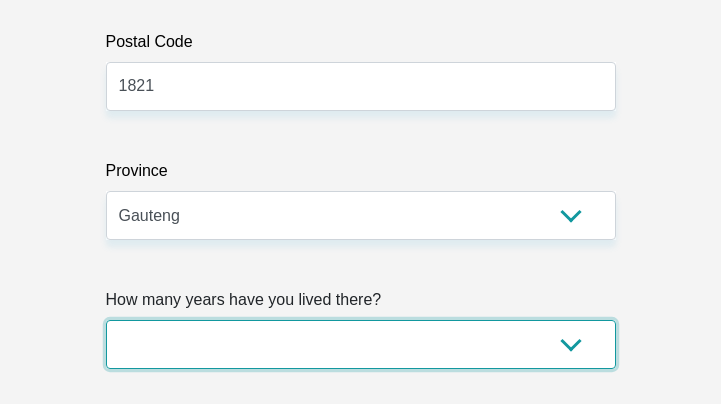click on "less than 1 year
1-3 years
3-5 years
5+ years" at bounding box center (361, 344) 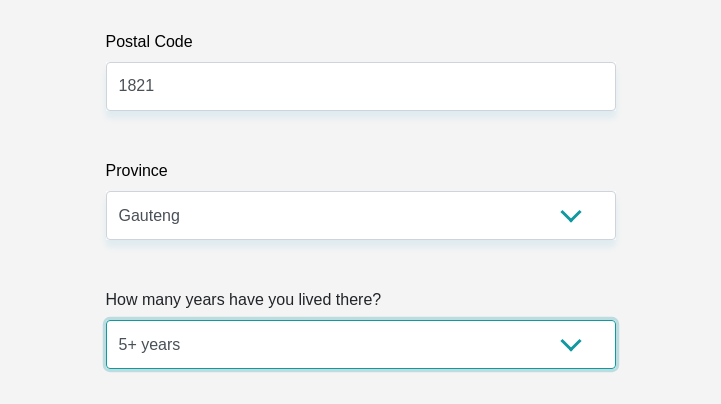 click on "less than 1 year
1-3 years
3-5 years
5+ years" at bounding box center [361, 344] 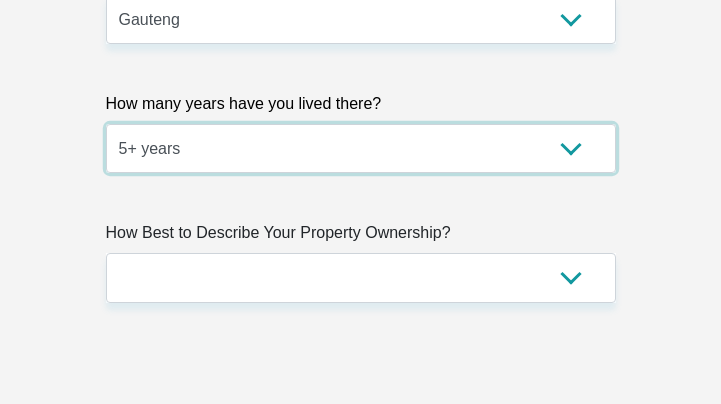 scroll, scrollTop: 2516, scrollLeft: 0, axis: vertical 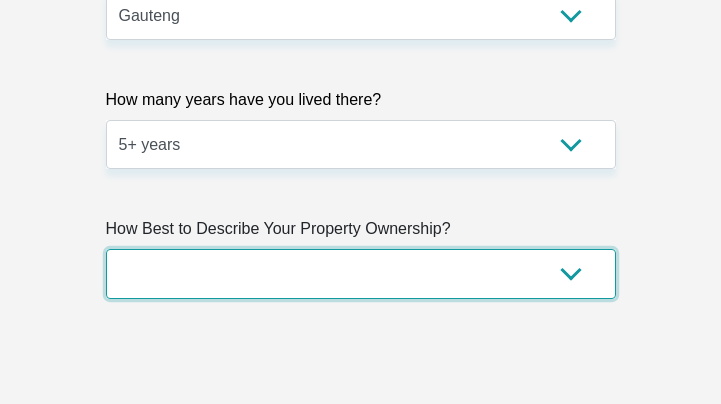 click on "Owned
Rented
Family Owned
Company Dwelling" at bounding box center (361, 273) 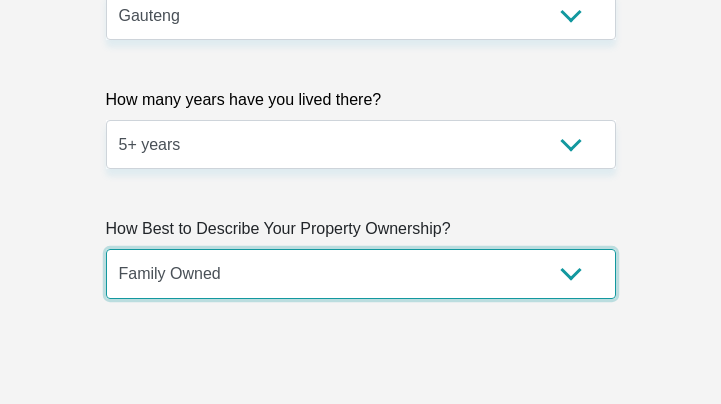 click on "Owned
Rented
Family Owned
Company Dwelling" at bounding box center (361, 273) 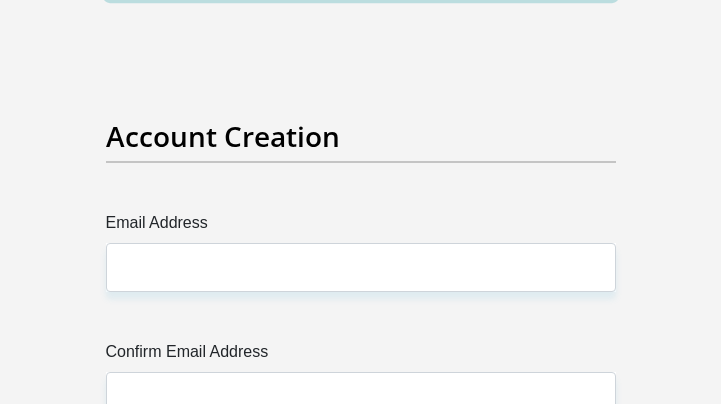 scroll, scrollTop: 2816, scrollLeft: 0, axis: vertical 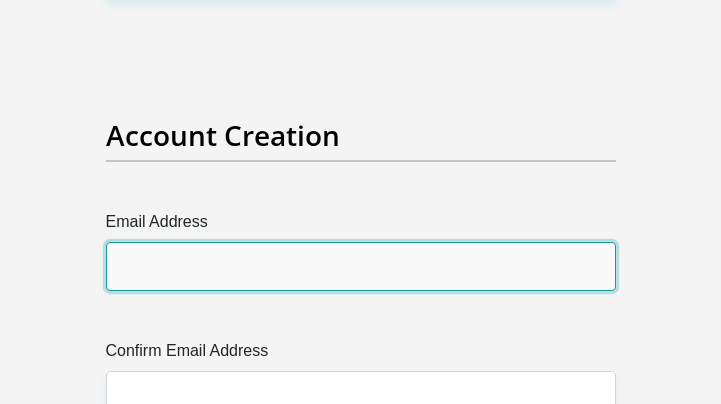 click on "Email Address" at bounding box center (361, 266) 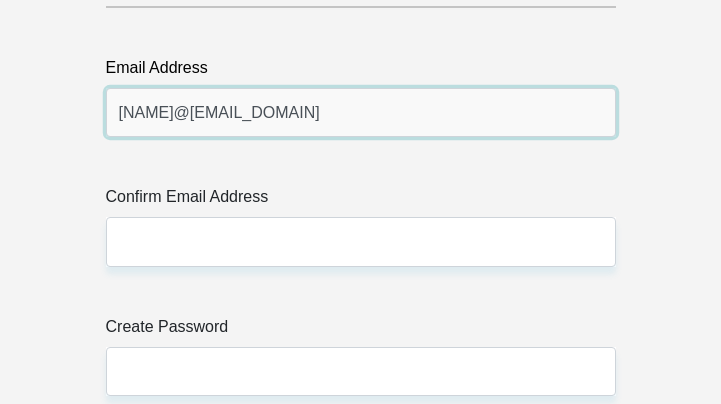 scroll, scrollTop: 3016, scrollLeft: 0, axis: vertical 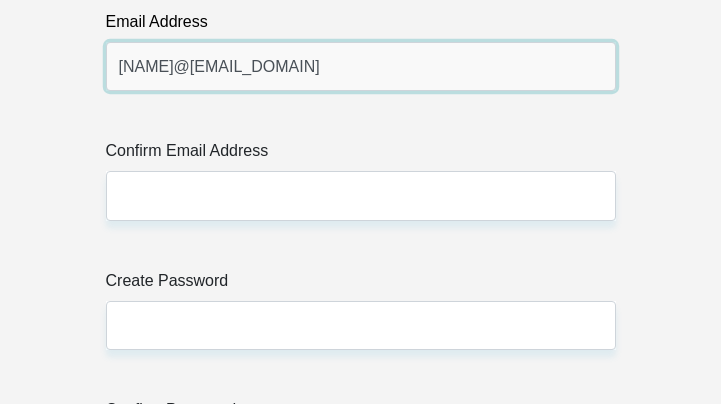 type on "[NAME]@[EMAIL_DOMAIN]" 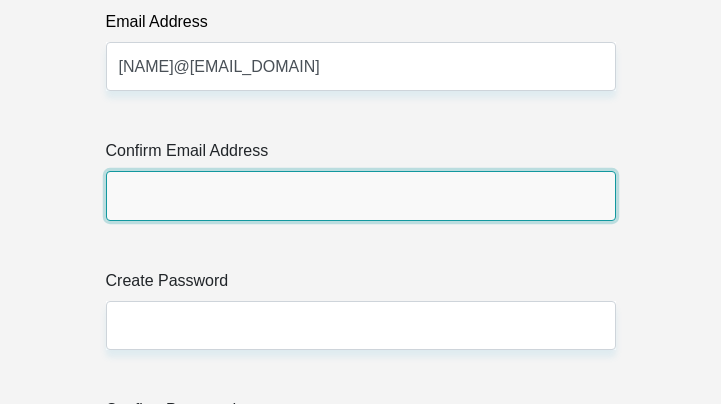 click on "Confirm Email Address" at bounding box center [361, 195] 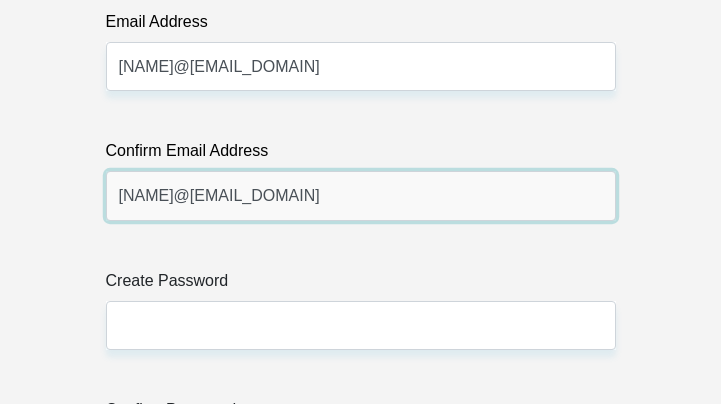 type on "[NAME]@[EMAIL_DOMAIN]" 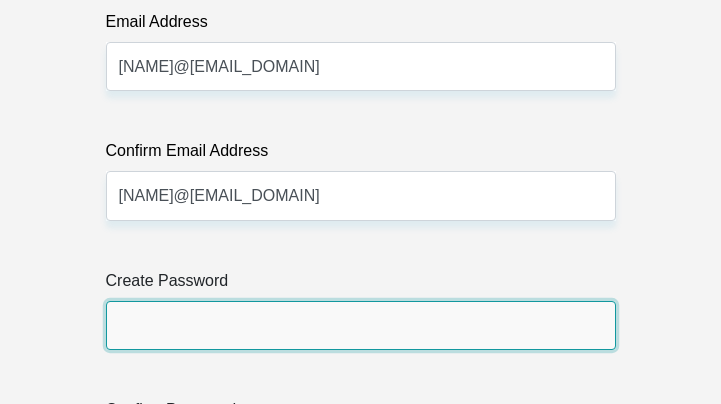 click on "Create Password" at bounding box center (361, 325) 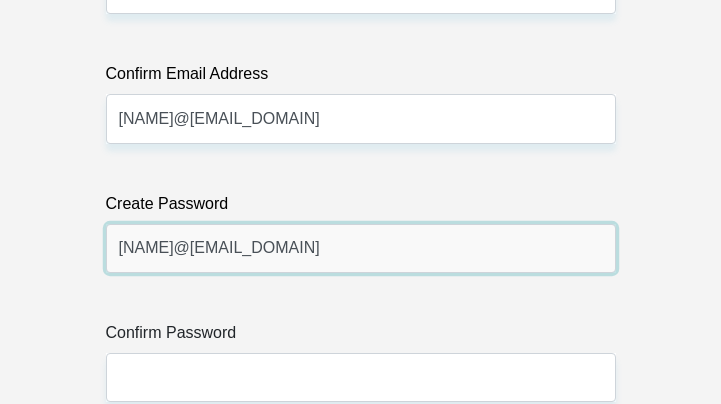 scroll, scrollTop: 3216, scrollLeft: 0, axis: vertical 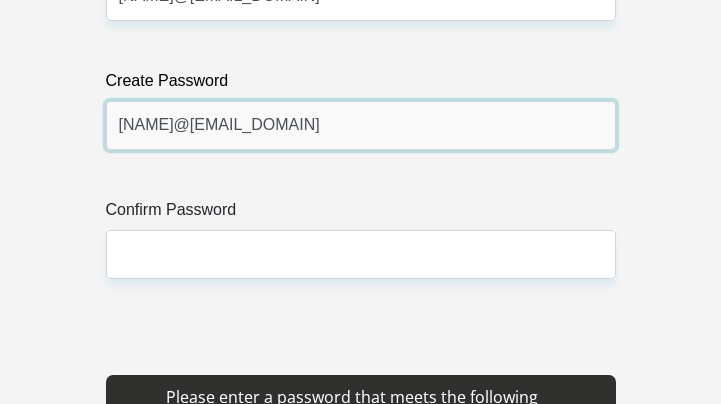 type on "[NAME]@[EMAIL_DOMAIN]" 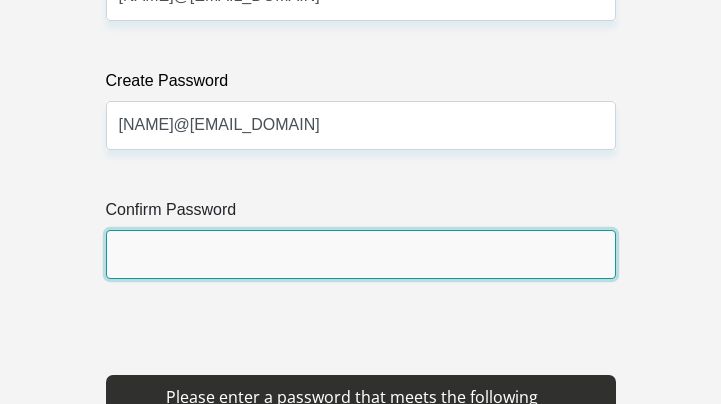 click on "Confirm Password" at bounding box center [361, 254] 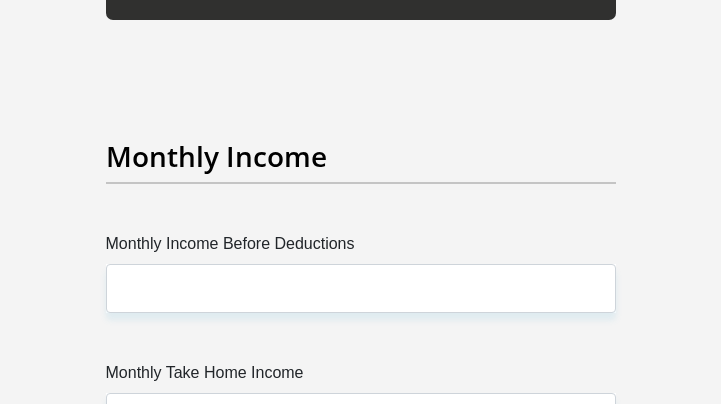 scroll, scrollTop: 3816, scrollLeft: 0, axis: vertical 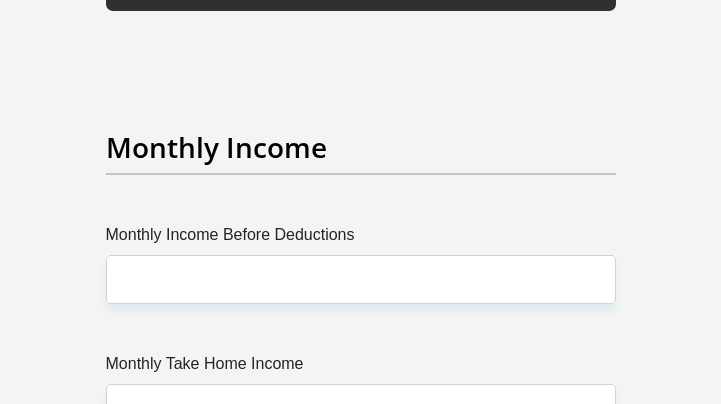 type on "[NAME]@[EMAIL_DOMAIN]" 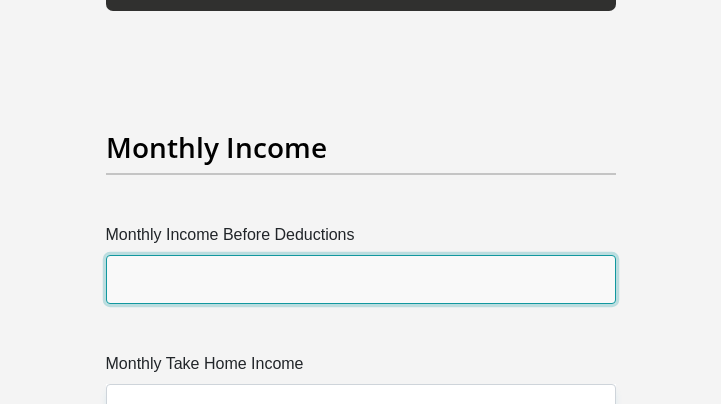 click on "Monthly Income Before Deductions" at bounding box center (361, 279) 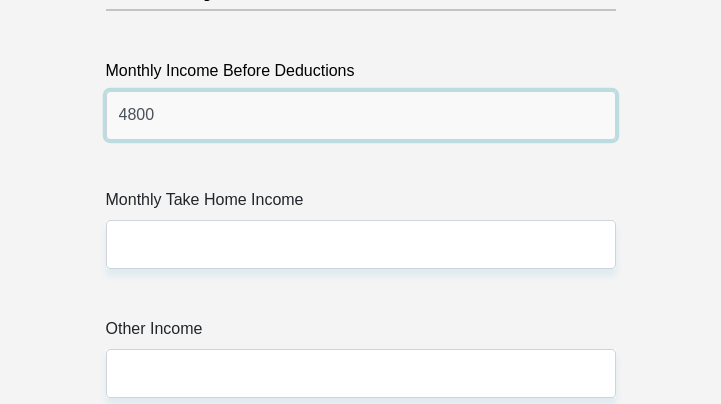 scroll, scrollTop: 4016, scrollLeft: 0, axis: vertical 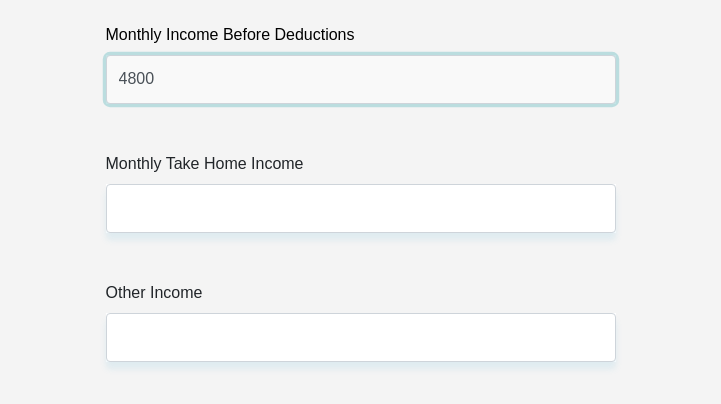 type on "4800" 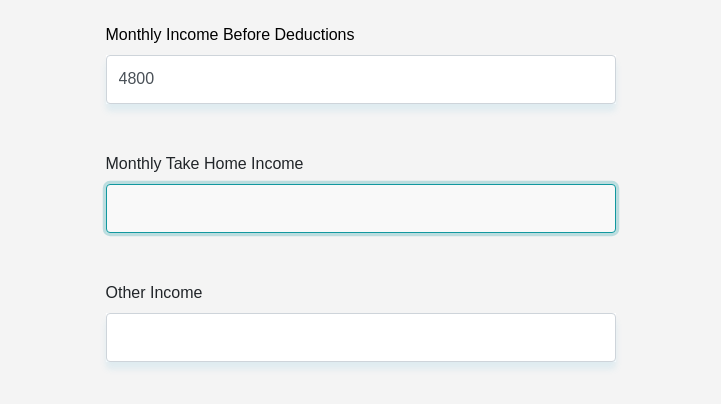 click on "Monthly Take Home Income" at bounding box center [361, 208] 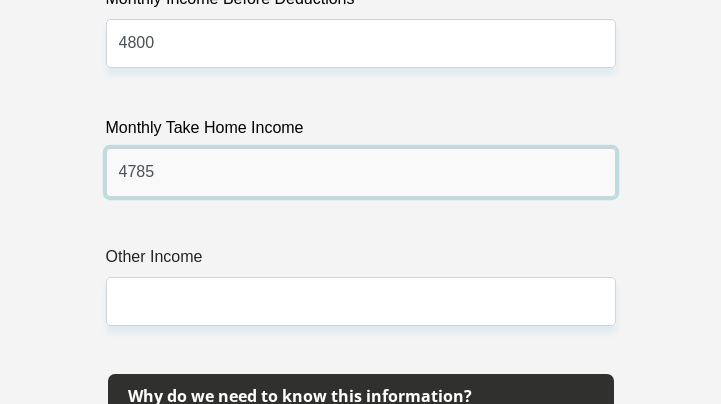 scroll, scrollTop: 4116, scrollLeft: 0, axis: vertical 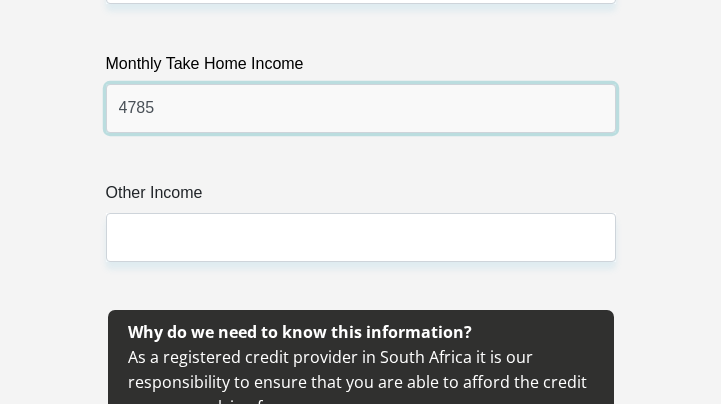 type on "4785" 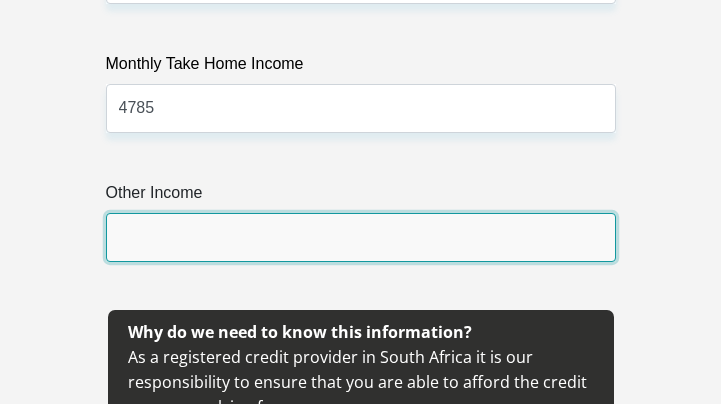 click on "Other Income" at bounding box center (361, 237) 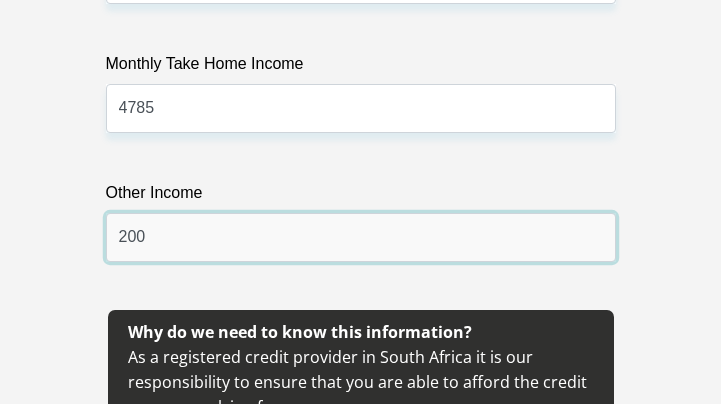 type on "2000" 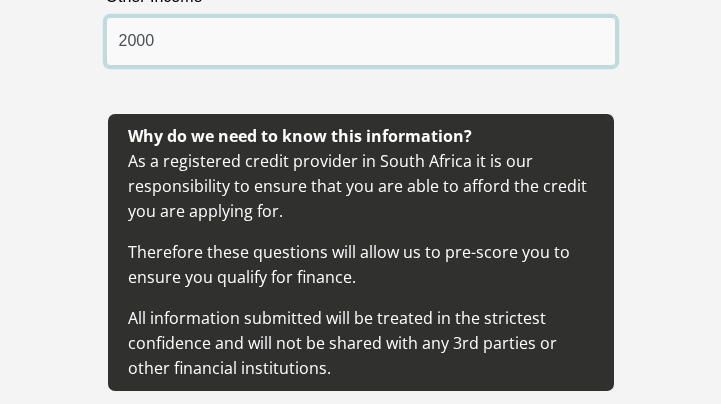 scroll, scrollTop: 4316, scrollLeft: 0, axis: vertical 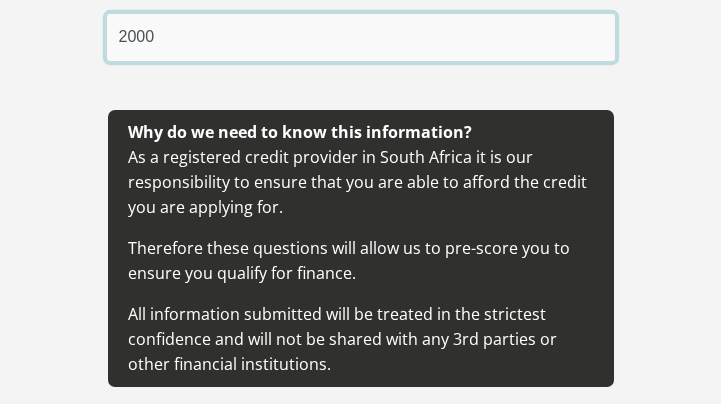drag, startPoint x: 216, startPoint y: 32, endPoint x: 46, endPoint y: 32, distance: 170 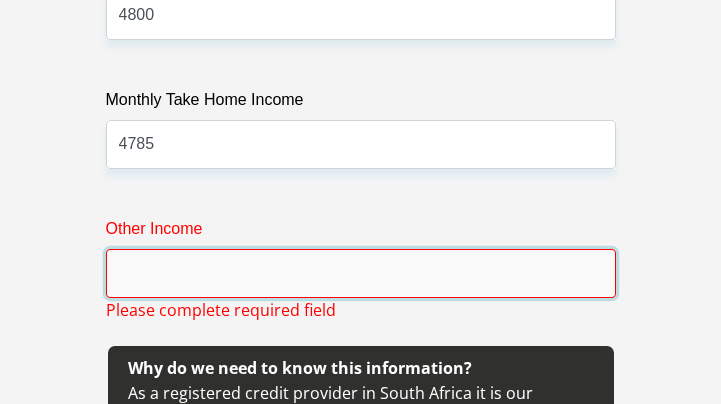 scroll, scrollTop: 4116, scrollLeft: 0, axis: vertical 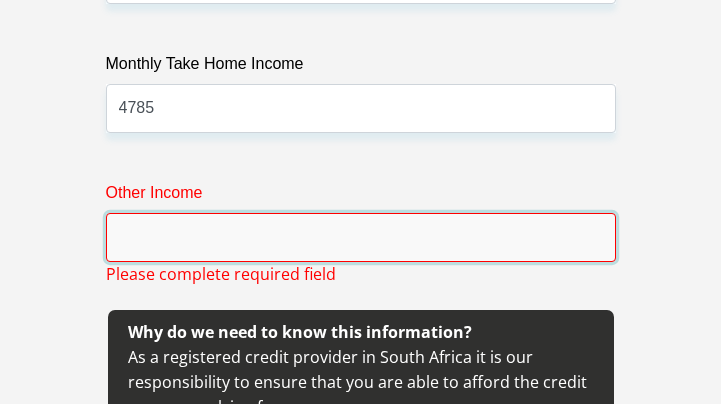 click on "Other Income" at bounding box center [361, 237] 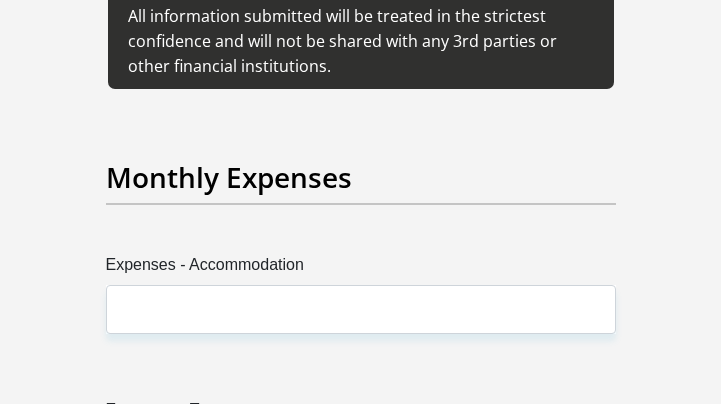 scroll, scrollTop: 4616, scrollLeft: 0, axis: vertical 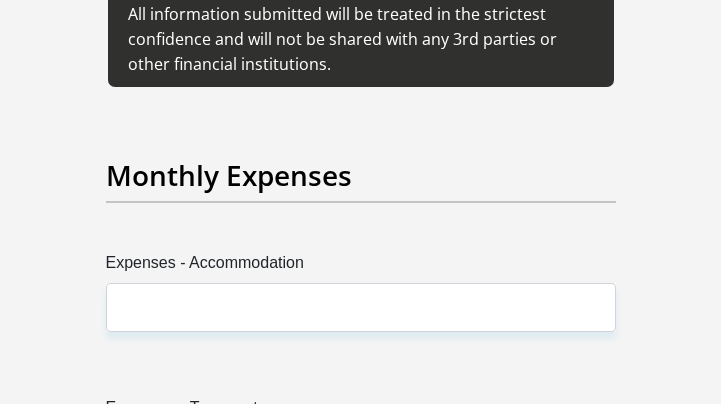 type on "1800" 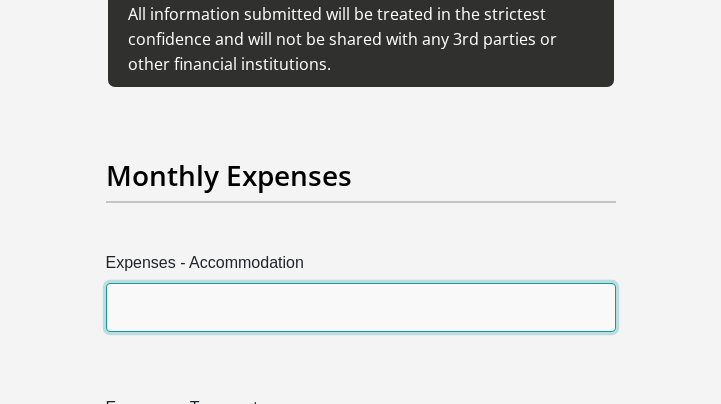 click on "Expenses - Accommodation" at bounding box center [361, 307] 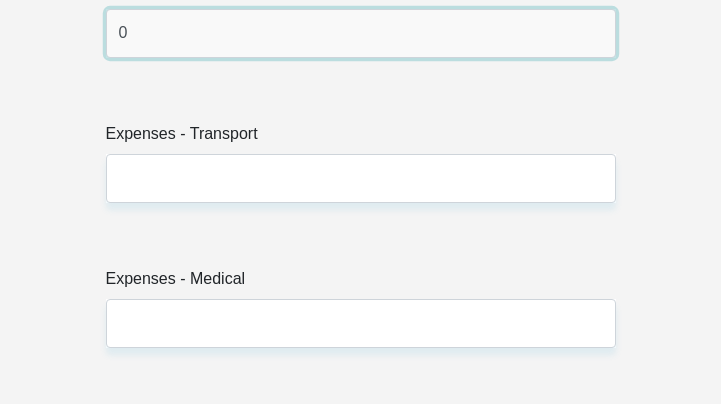 scroll, scrollTop: 4916, scrollLeft: 0, axis: vertical 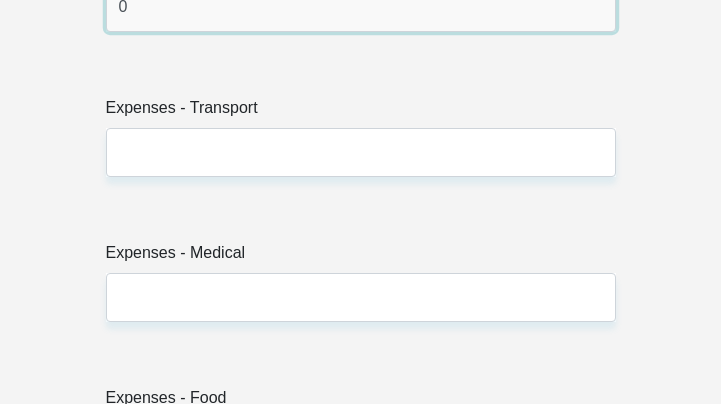 type on "0" 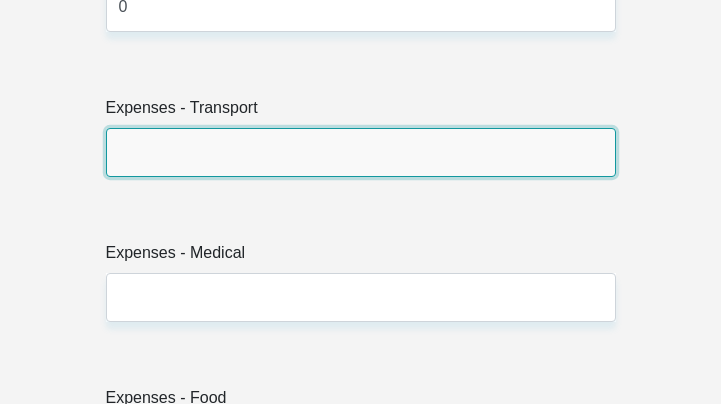 click on "Expenses - Transport" at bounding box center [361, 152] 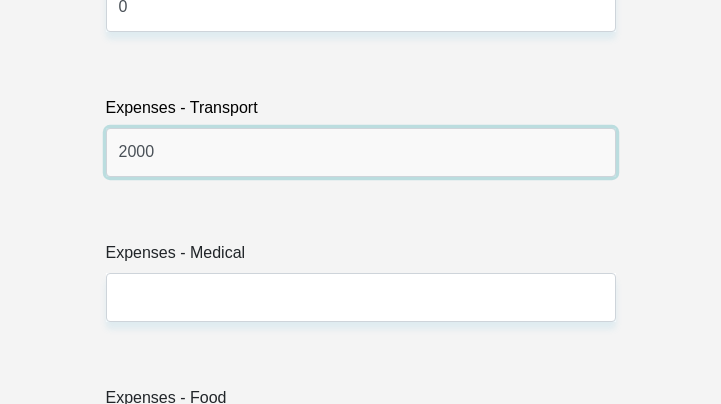 type on "2000" 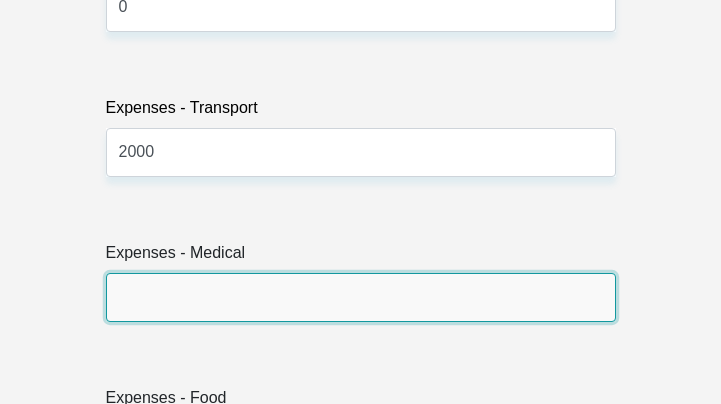 click on "Expenses - Medical" at bounding box center [361, 297] 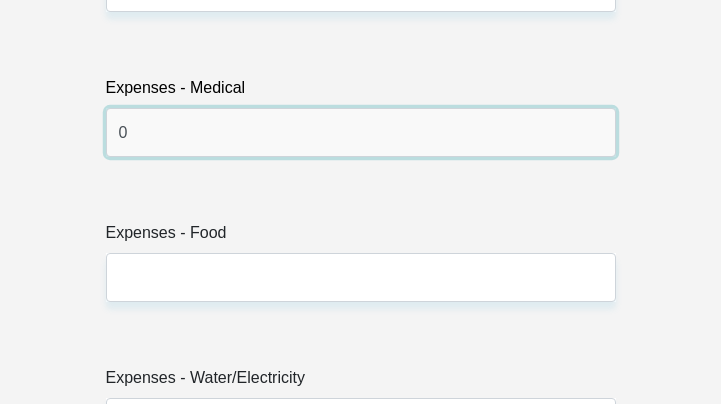 scroll, scrollTop: 5116, scrollLeft: 0, axis: vertical 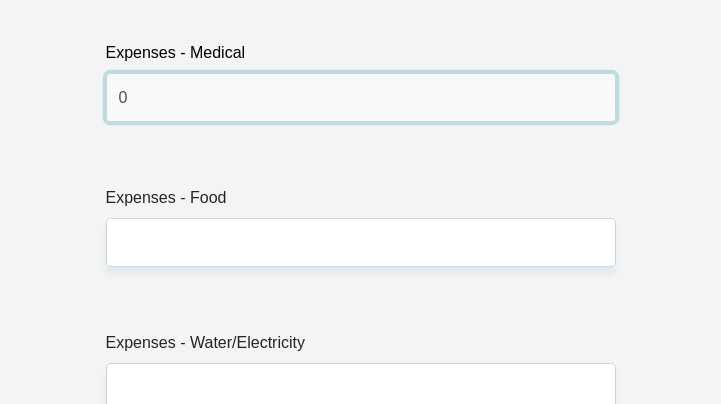 type on "0" 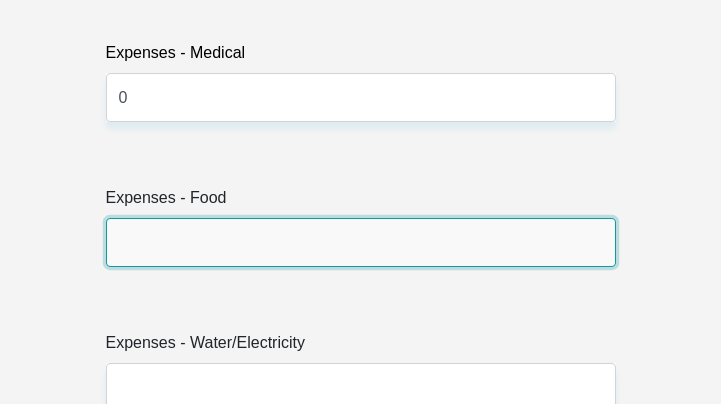 click on "Expenses - Food" at bounding box center [361, 242] 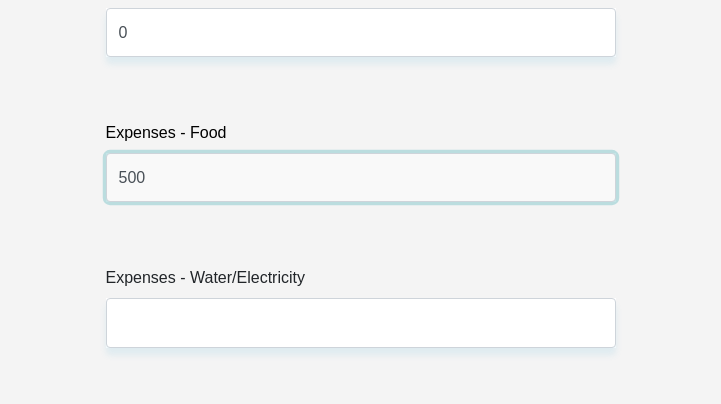 scroll, scrollTop: 5216, scrollLeft: 0, axis: vertical 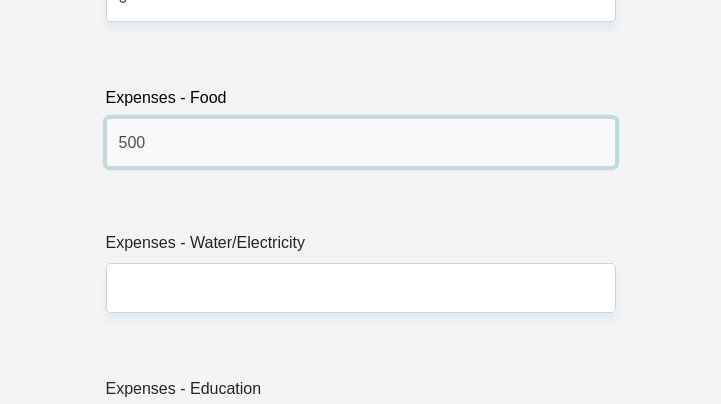 type on "500" 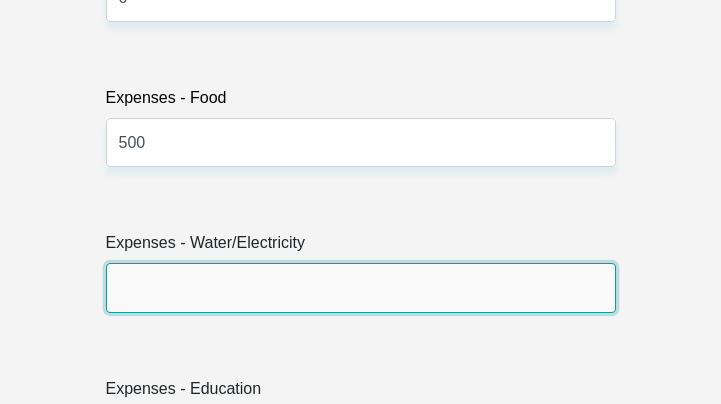 click on "Expenses - Water/Electricity" at bounding box center (361, 287) 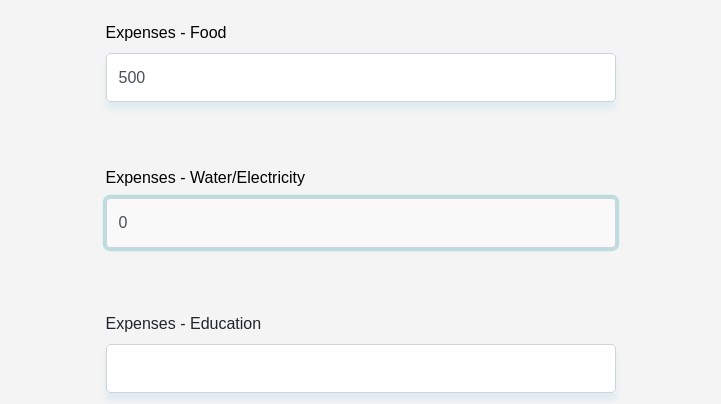 scroll, scrollTop: 5316, scrollLeft: 0, axis: vertical 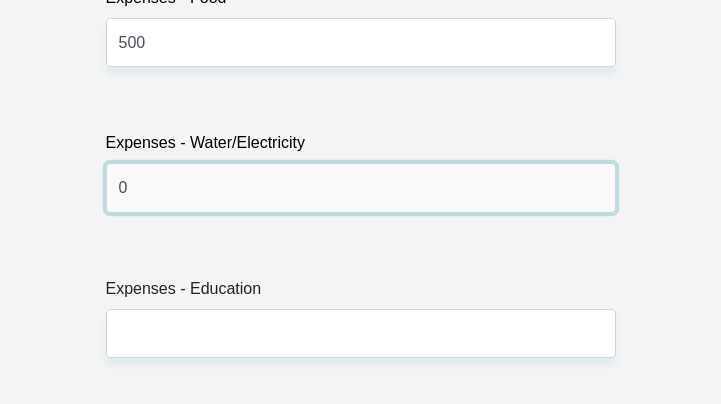 type on "0" 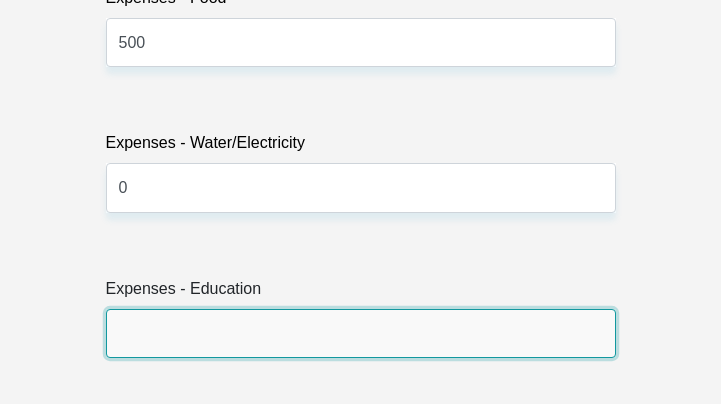 click on "Expenses - Education" at bounding box center [361, 333] 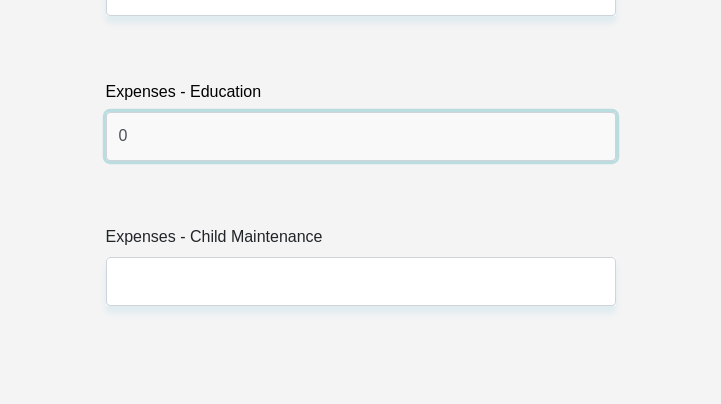 scroll, scrollTop: 5516, scrollLeft: 0, axis: vertical 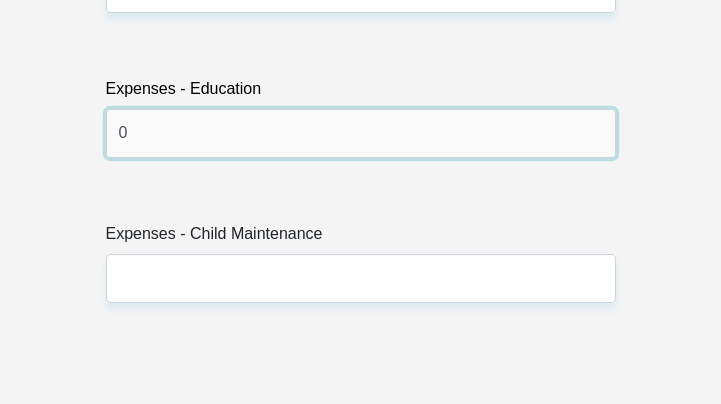 type on "0" 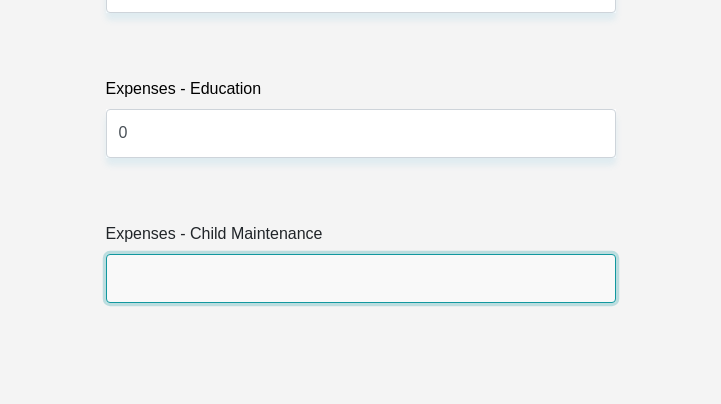 click on "Expenses - Child Maintenance" at bounding box center [361, 278] 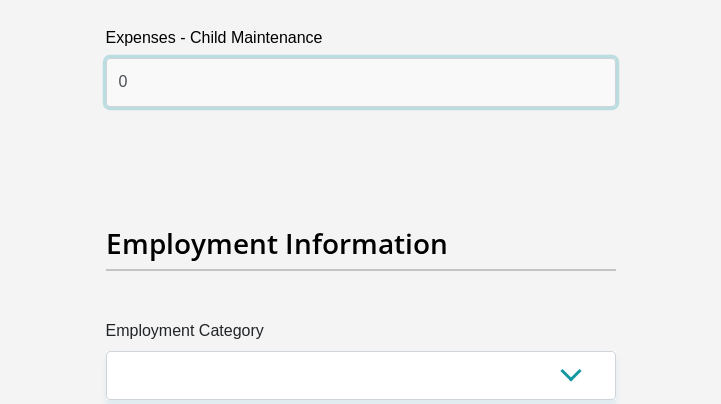 scroll, scrollTop: 5716, scrollLeft: 0, axis: vertical 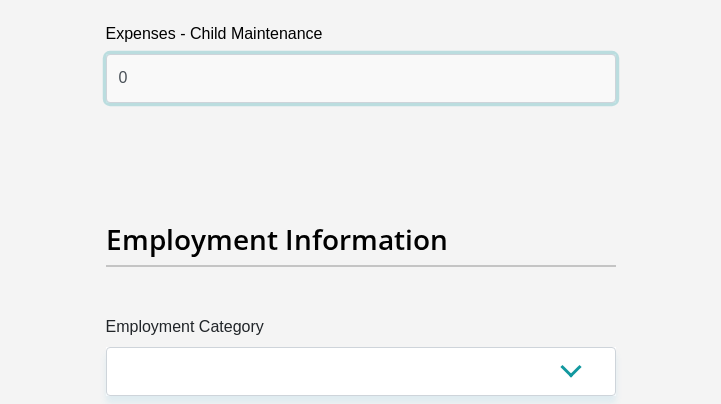 type on "0" 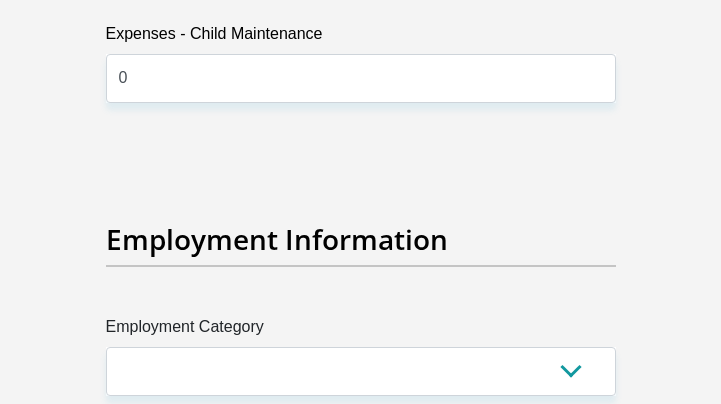 click on "Title
Mr
Ms
Mrs
Dr
Other
First Name
[NAME]
Surname
[LAST_NAME]
ID Number
[ID NUMBER]
Please input valid ID number
Race
Black
Coloured
Indian
White
Other
Contact Number
[PHONE]
Please input valid contact number
Nationality
South Africa
Afghanistan
Aland Islands  Albania" at bounding box center (361, -370) 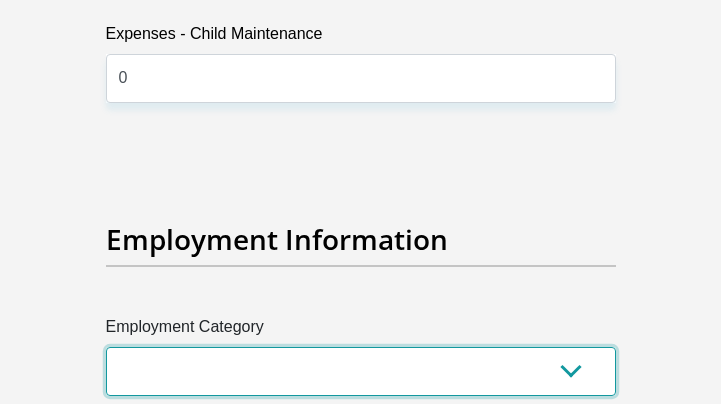 click on "AGRICULTURE
ALCOHOL & TOBACCO
CONSTRUCTION MATERIALS
METALLURGY
EQUIPMENT FOR RENEWABLE ENERGY
SPECIALIZED CONTRACTORS
CAR
GAMING (INCL. INTERNET
OTHER WHOLESALE
UNLICENSED PHARMACEUTICALS
CURRENCY EXCHANGE HOUSES
OTHER FINANCIAL INSTITUTIONS & INSURANCE
REAL ESTATE AGENTS
OIL & GAS
OTHER MATERIALS (E.G. IRON ORE)
PRECIOUS STONES & PRECIOUS METALS
POLITICAL ORGANIZATIONS
RELIGIOUS ORGANIZATIONS(NOT SECTS)
ACTI. HAVING BUSINESS DEAL WITH PUBLIC ADMINISTRATION
LAUNDROMATS" at bounding box center (361, 371) 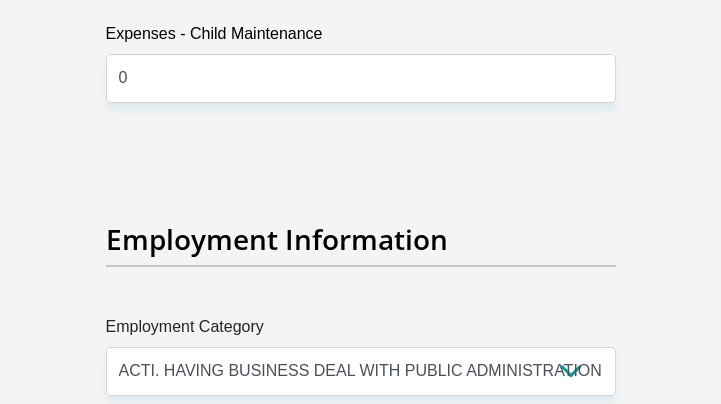 click on "Title
Mr
Ms
Mrs
Dr
Other
First Name
[NAME]
Surname
[LAST_NAME]
ID Number
[ID NUMBER]
Please input valid ID number
Race
Black
Coloured
Indian
White
Other
Contact Number
[PHONE]
Please input valid contact number
Chad" at bounding box center (360, -323) 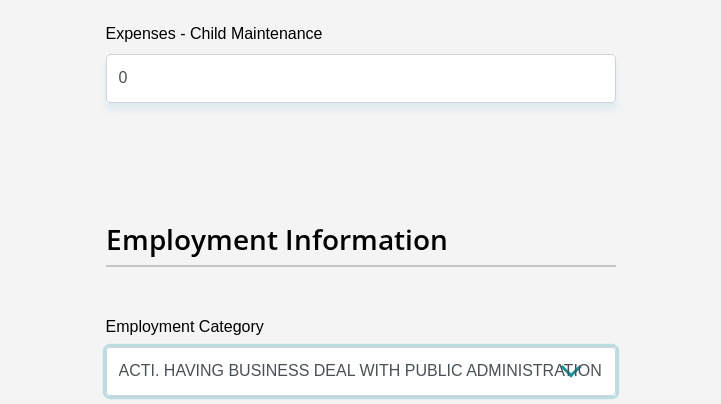 click on "AGRICULTURE
ALCOHOL & TOBACCO
CONSTRUCTION MATERIALS
METALLURGY
EQUIPMENT FOR RENEWABLE ENERGY
SPECIALIZED CONTRACTORS
CAR
GAMING (INCL. INTERNET
OTHER WHOLESALE
UNLICENSED PHARMACEUTICALS
CURRENCY EXCHANGE HOUSES
OTHER FINANCIAL INSTITUTIONS & INSURANCE
REAL ESTATE AGENTS
OIL & GAS
OTHER MATERIALS (E.G. IRON ORE)
PRECIOUS STONES & PRECIOUS METALS
POLITICAL ORGANIZATIONS
RELIGIOUS ORGANIZATIONS(NOT SECTS)
ACTI. HAVING BUSINESS DEAL WITH PUBLIC ADMINISTRATION
LAUNDROMATS" at bounding box center (361, 371) 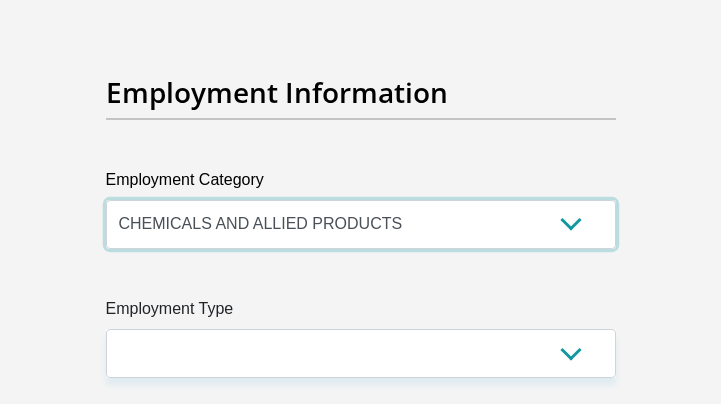 scroll, scrollTop: 5916, scrollLeft: 0, axis: vertical 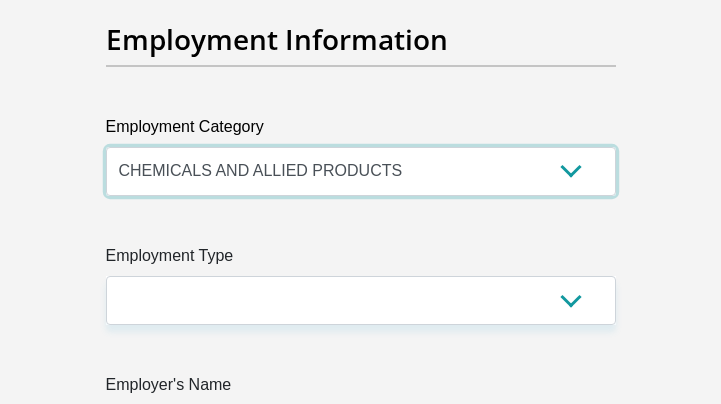 click on "AGRICULTURE
ALCOHOL & TOBACCO
CONSTRUCTION MATERIALS
METALLURGY
EQUIPMENT FOR RENEWABLE ENERGY
SPECIALIZED CONTRACTORS
CAR
GAMING (INCL. INTERNET
OTHER WHOLESALE
UNLICENSED PHARMACEUTICALS
CURRENCY EXCHANGE HOUSES
OTHER FINANCIAL INSTITUTIONS & INSURANCE
REAL ESTATE AGENTS
OIL & GAS
OTHER MATERIALS (E.G. IRON ORE)
PRECIOUS STONES & PRECIOUS METALS
POLITICAL ORGANIZATIONS
RELIGIOUS ORGANIZATIONS(NOT SECTS)
ACTI. HAVING BUSINESS DEAL WITH PUBLIC ADMINISTRATION
LAUNDROMATS" at bounding box center [361, 171] 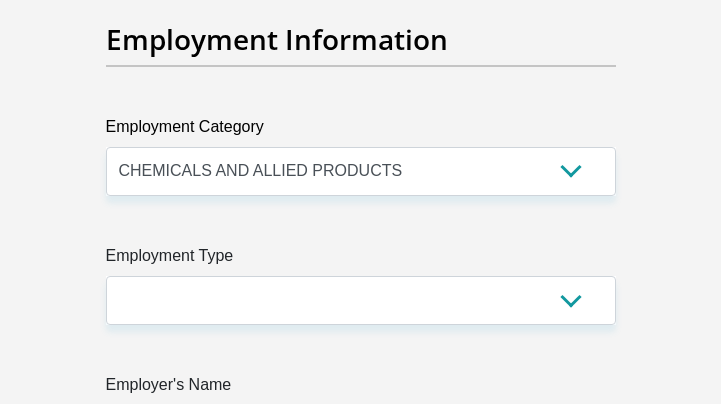 click on "Employment Type" at bounding box center (361, 260) 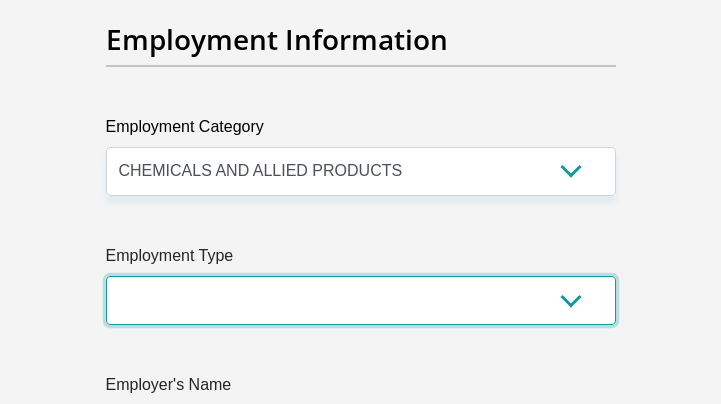 click on "College/Lecturer
Craft Seller
Creative
Driver
Executive
Farmer
Forces - Non Commissioned
Forces - Officer
Hawker
Housewife
Labourer
Licenced Professional
Manager
Miner
Non Licenced Professional
Office Staff/Clerk
Outside Worker
Pensioner
Permanent Teacher
Production/Manufacturing
Sales
Self-Employed
Semi-Professional Worker
Service Industry  Social Worker  Student" at bounding box center (361, 300) 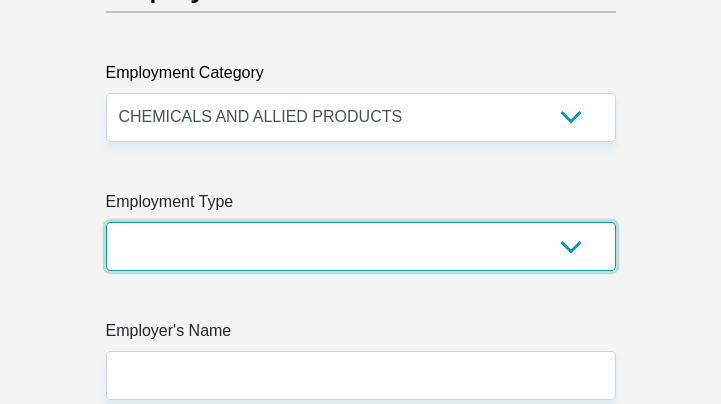 scroll, scrollTop: 6016, scrollLeft: 0, axis: vertical 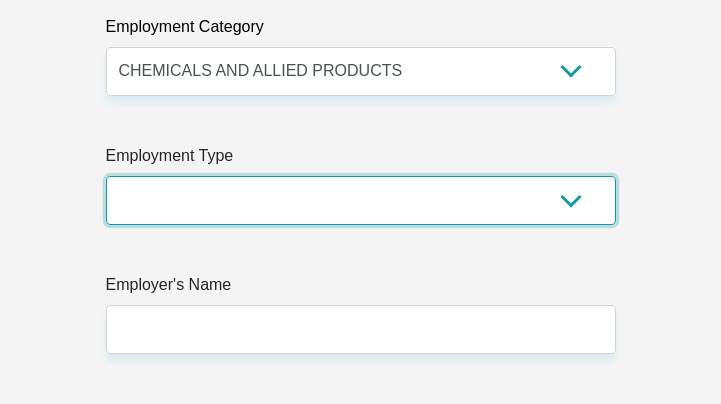 click on "College/Lecturer
Craft Seller
Creative
Driver
Executive
Farmer
Forces - Non Commissioned
Forces - Officer
Hawker
Housewife
Labourer
Licenced Professional
Manager
Miner
Non Licenced Professional
Office Staff/Clerk
Outside Worker
Pensioner
Permanent Teacher
Production/Manufacturing
Sales
Self-Employed
Semi-Professional Worker
Service Industry  Social Worker  Student" at bounding box center (361, 200) 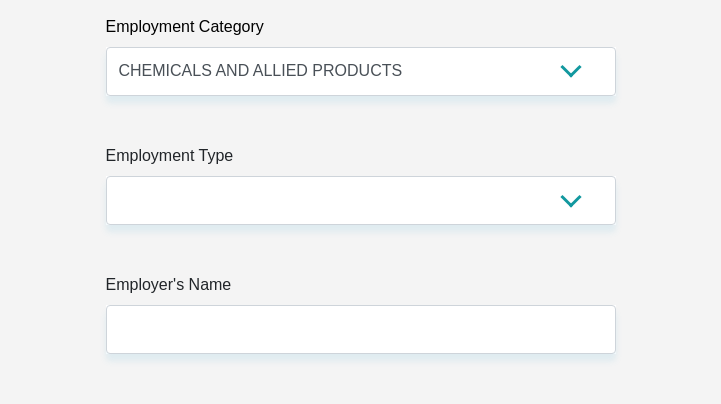 click on "Title
Mr
Ms
Mrs
Dr
Other
First Name
[NAME]
Surname
[LAST_NAME]
ID Number
[ID NUMBER]
Please input valid ID number
Race
Black
Coloured
Indian
White
Other
Contact Number
[PHONE]
Please input valid contact number
Nationality
South Africa
Afghanistan
Aland Islands  Albania" at bounding box center [361, -670] 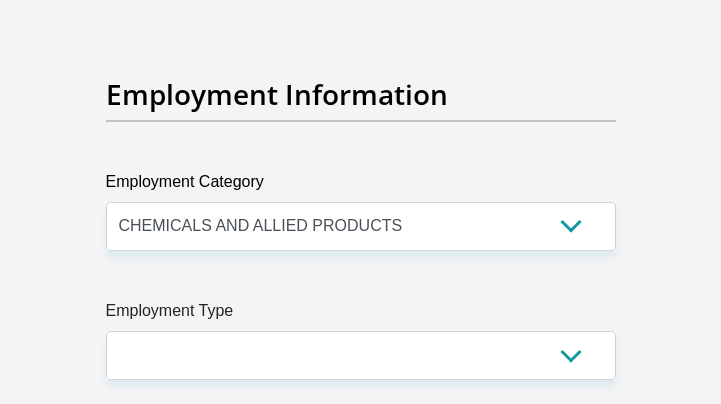 scroll, scrollTop: 5816, scrollLeft: 0, axis: vertical 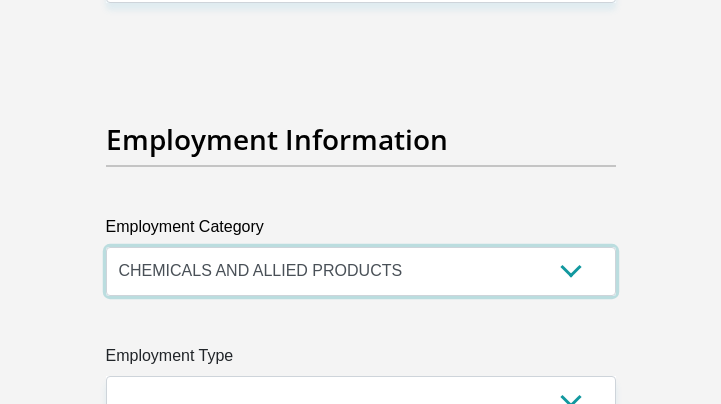 click on "AGRICULTURE
ALCOHOL & TOBACCO
CONSTRUCTION MATERIALS
METALLURGY
EQUIPMENT FOR RENEWABLE ENERGY
SPECIALIZED CONTRACTORS
CAR
GAMING (INCL. INTERNET
OTHER WHOLESALE
UNLICENSED PHARMACEUTICALS
CURRENCY EXCHANGE HOUSES
OTHER FINANCIAL INSTITUTIONS & INSURANCE
REAL ESTATE AGENTS
OIL & GAS
OTHER MATERIALS (E.G. IRON ORE)
PRECIOUS STONES & PRECIOUS METALS
POLITICAL ORGANIZATIONS
RELIGIOUS ORGANIZATIONS(NOT SECTS)
ACTI. HAVING BUSINESS DEAL WITH PUBLIC ADMINISTRATION
LAUNDROMATS" at bounding box center [361, 271] 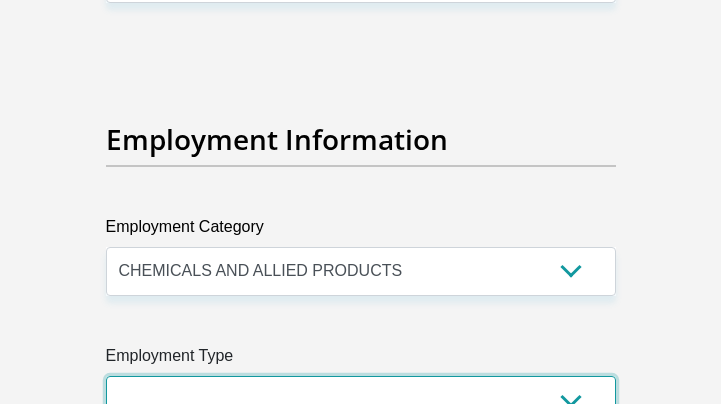 click on "College/Lecturer
Craft Seller
Creative
Driver
Executive
Farmer
Forces - Non Commissioned
Forces - Officer
Hawker
Housewife
Labourer
Licenced Professional
Manager
Miner
Non Licenced Professional
Office Staff/Clerk
Outside Worker
Pensioner
Permanent Teacher
Production/Manufacturing
Sales
Self-Employed
Semi-Professional Worker
Service Industry  Social Worker  Student" at bounding box center (361, 400) 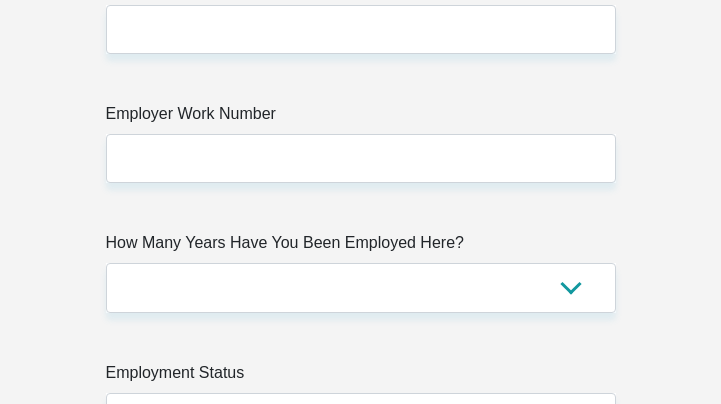 scroll, scrollTop: 6416, scrollLeft: 0, axis: vertical 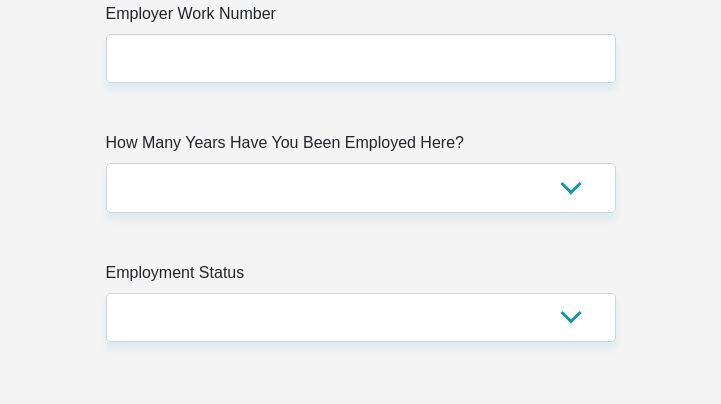 click on "Title
Mr
Ms
Mrs
Dr
Other
First Name
[NAME]
Surname
[LAST_NAME]
ID Number
[ID NUMBER]
Please input valid ID number
Race
Black
Coloured
Indian
White
Other
Contact Number
[PHONE]
Please input valid contact number
Nationality
South Africa
Afghanistan
Aland Islands  Albania" at bounding box center (361, -1070) 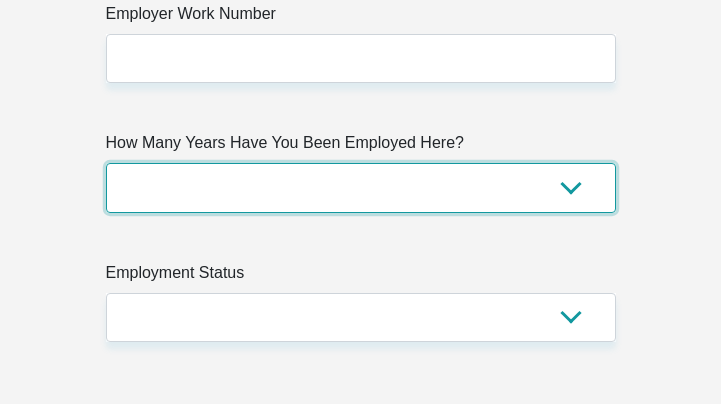 click on "less than 1 year
1-3 years
3-5 years
5+ years" at bounding box center [361, 187] 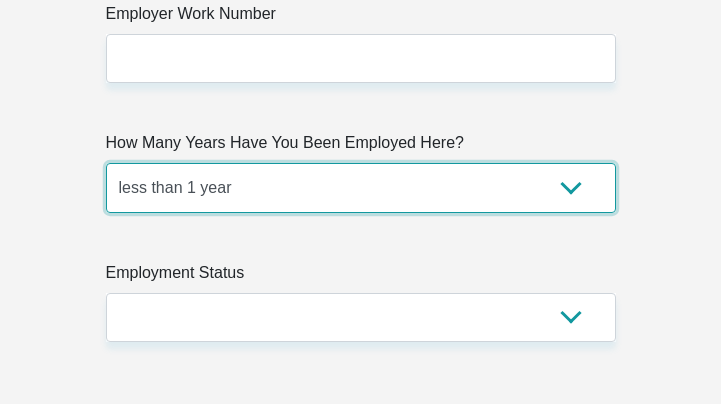 click on "less than 1 year
1-3 years
3-5 years
5+ years" at bounding box center (361, 187) 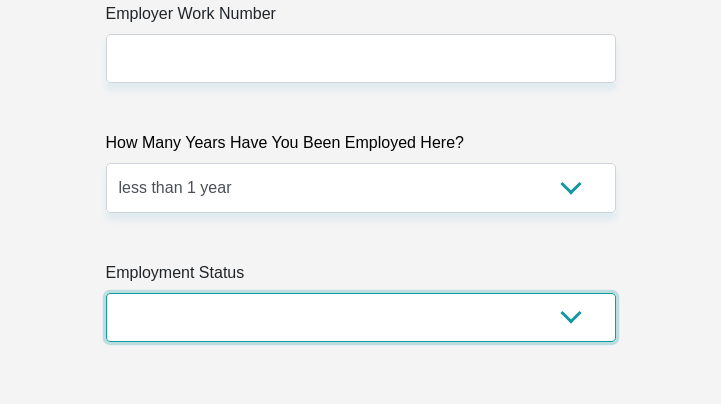 click on "Permanent/Full-time
Part-time/Casual
Contract Worker
Self-Employed
Housewife
Retired
Student
Medically Boarded
Disability
Unemployed" at bounding box center (361, 317) 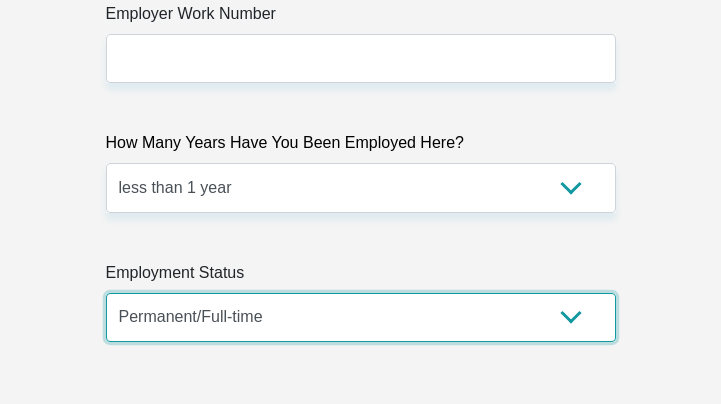 click on "Permanent/Full-time
Part-time/Casual
Contract Worker
Self-Employed
Housewife
Retired
Student
Medically Boarded
Disability
Unemployed" at bounding box center (361, 317) 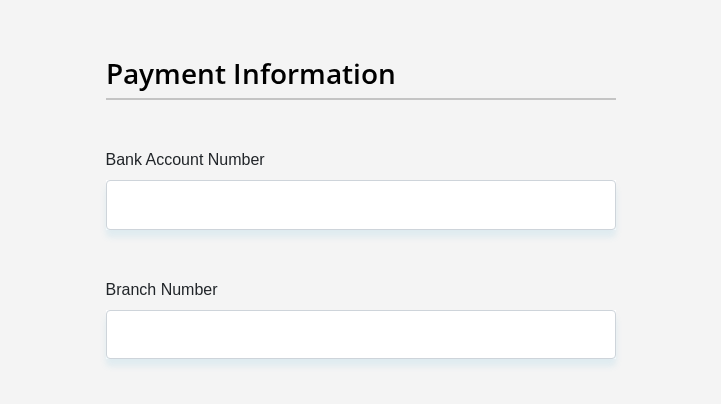 scroll, scrollTop: 7416, scrollLeft: 0, axis: vertical 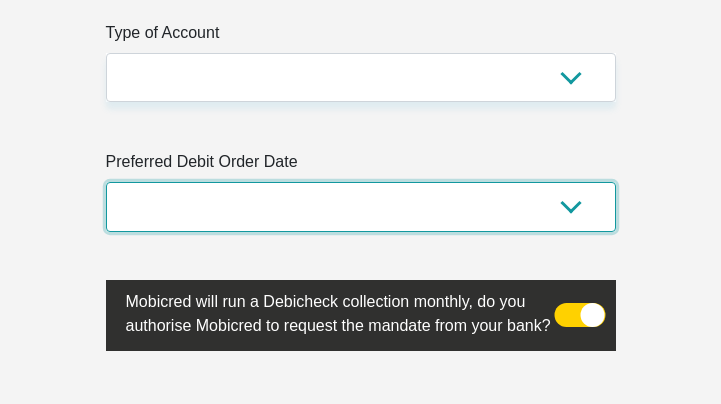 click on "1st
2nd
3rd
4th
5th
7th
18th
19th
20th
21st
22nd
23rd
24th
25th
26th
27th
28th
29th
30th" at bounding box center [361, 206] 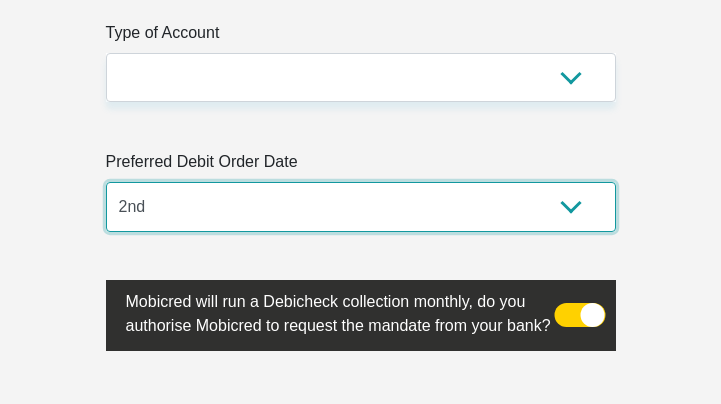 click on "1st
2nd
3rd
4th
5th
7th
18th
19th
20th
21st
22nd
23rd
24th
25th
26th
27th
28th
29th
30th" at bounding box center (361, 206) 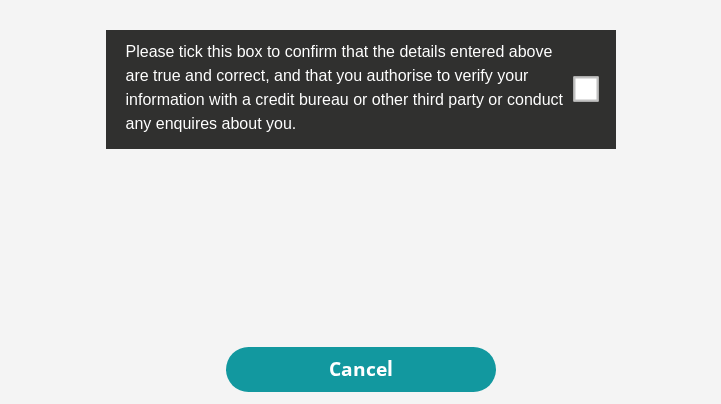 scroll, scrollTop: 10016, scrollLeft: 0, axis: vertical 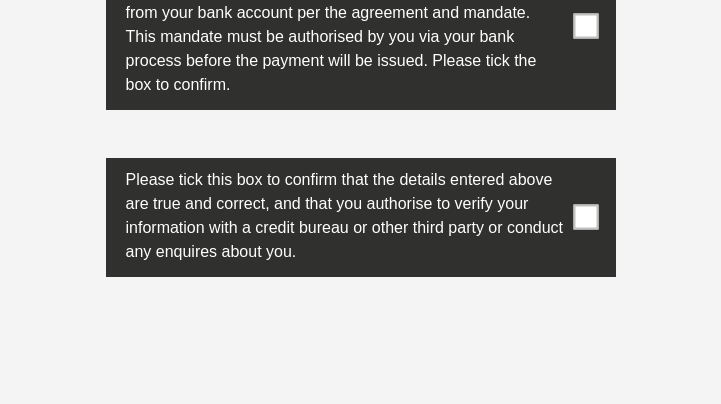 click at bounding box center [585, 217] 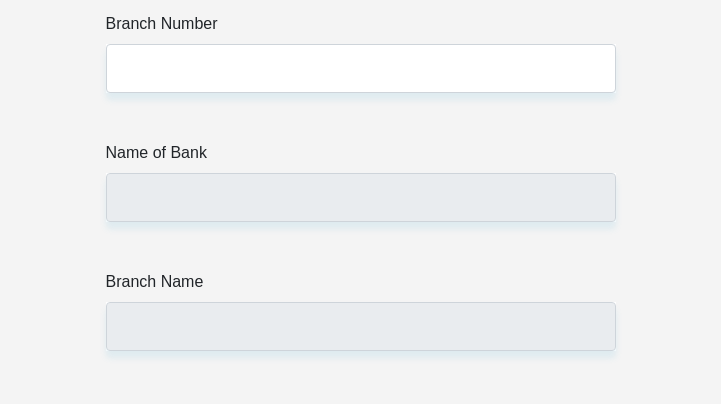 scroll, scrollTop: 7316, scrollLeft: 0, axis: vertical 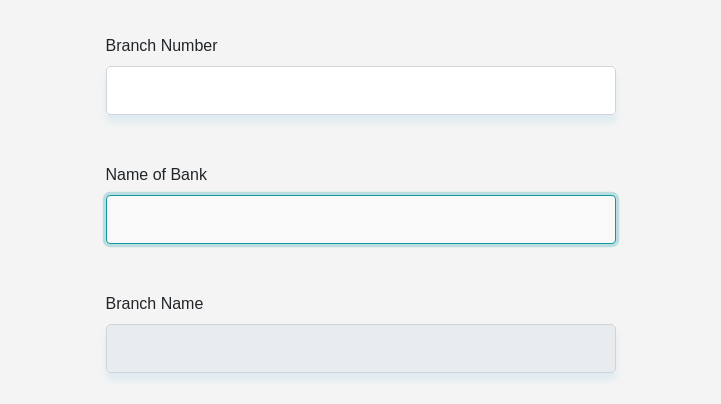 click on "Name of Bank" at bounding box center (361, 219) 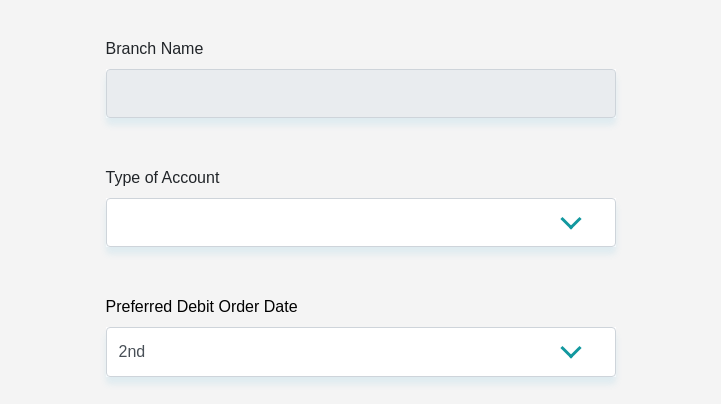 scroll, scrollTop: 7916, scrollLeft: 0, axis: vertical 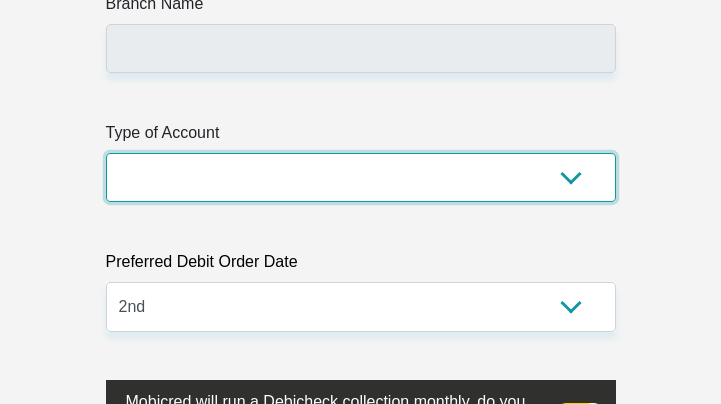 click on "Cheque
Savings" at bounding box center [361, 177] 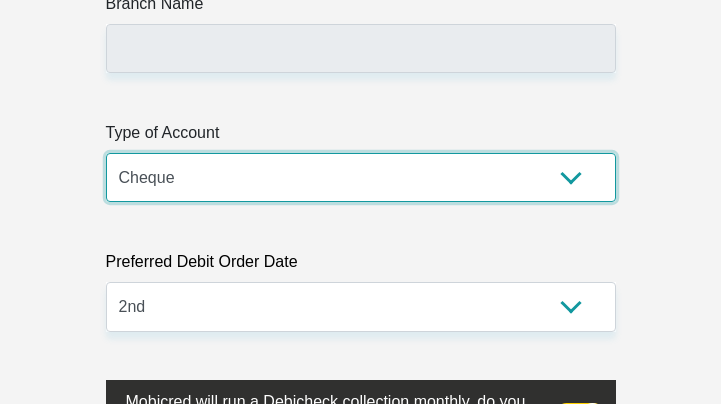 click on "Cheque
Savings" at bounding box center (361, 177) 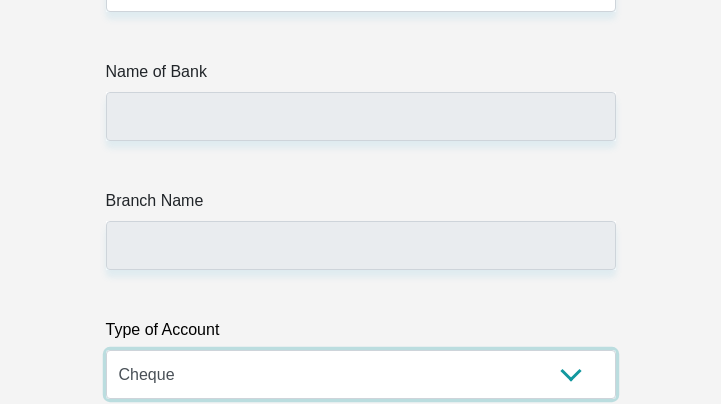 scroll, scrollTop: 7716, scrollLeft: 0, axis: vertical 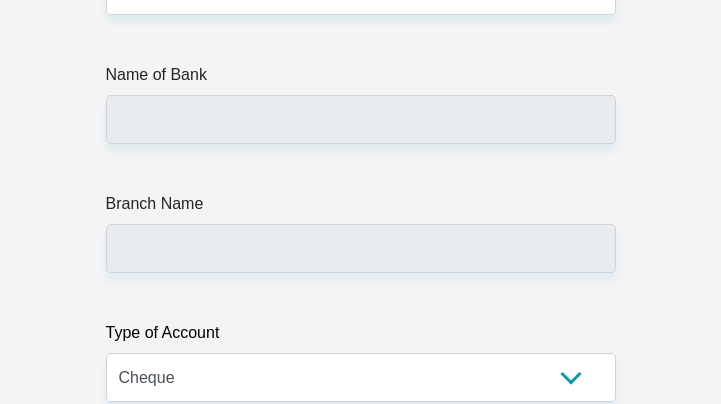 click on "Branch Name" at bounding box center [361, 208] 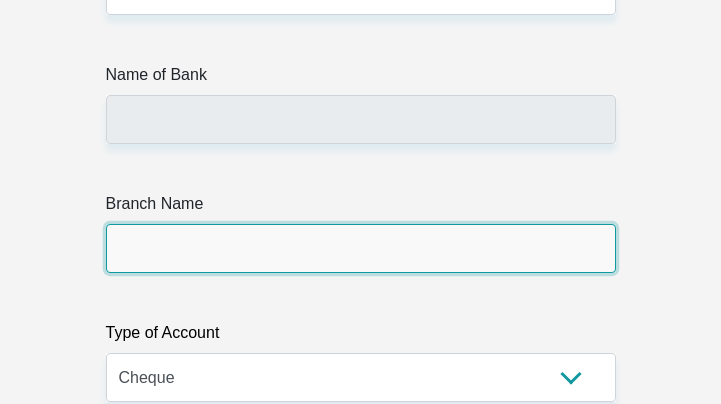 click on "Branch Name" at bounding box center [361, 248] 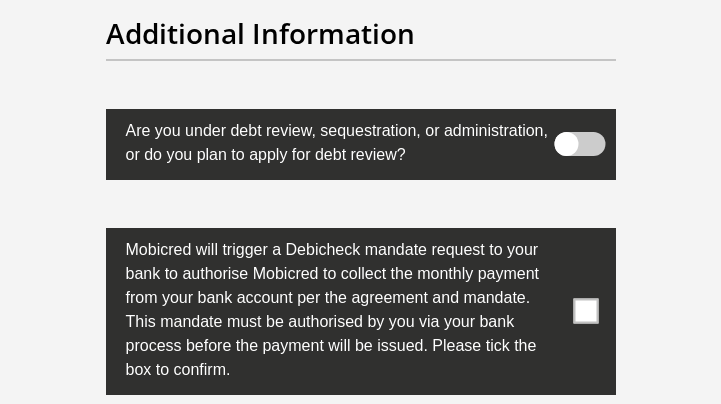scroll, scrollTop: 9667, scrollLeft: 0, axis: vertical 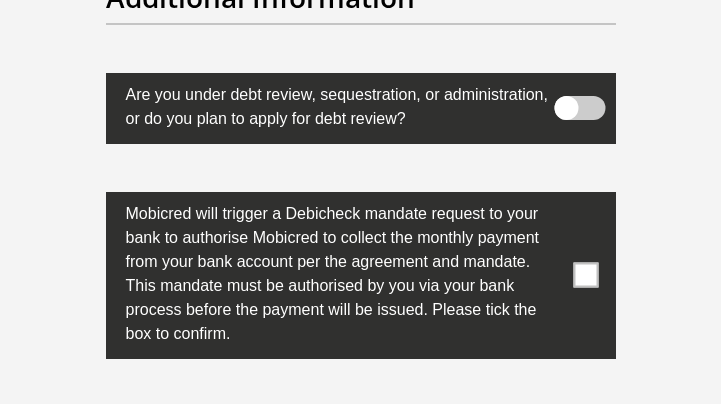 click at bounding box center [585, 275] 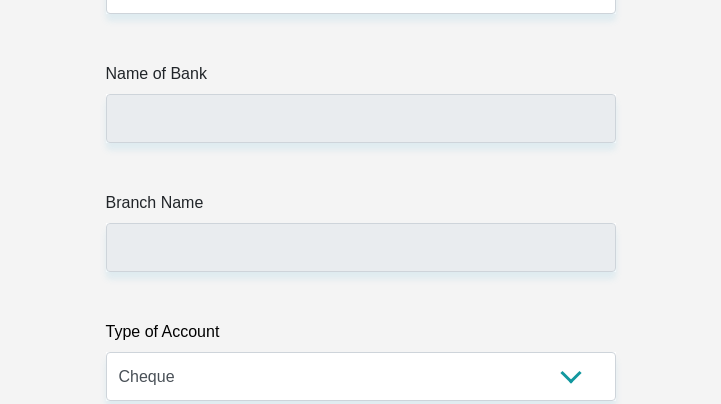 scroll, scrollTop: 7716, scrollLeft: 0, axis: vertical 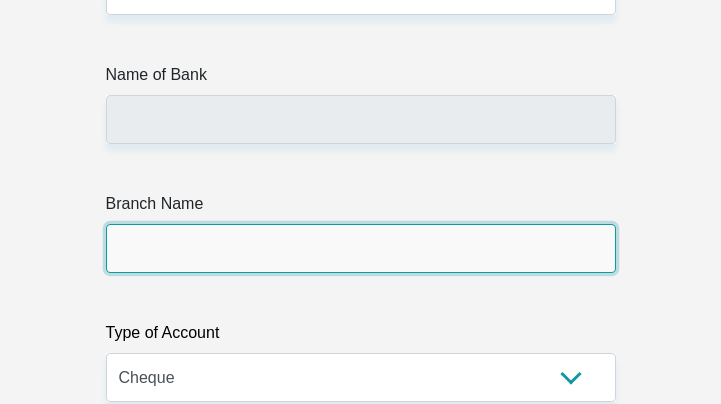 click on "Branch Name" at bounding box center (361, 248) 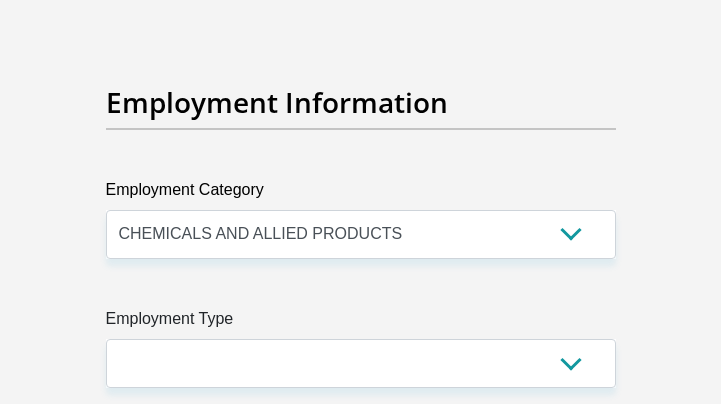 scroll, scrollTop: 5716, scrollLeft: 0, axis: vertical 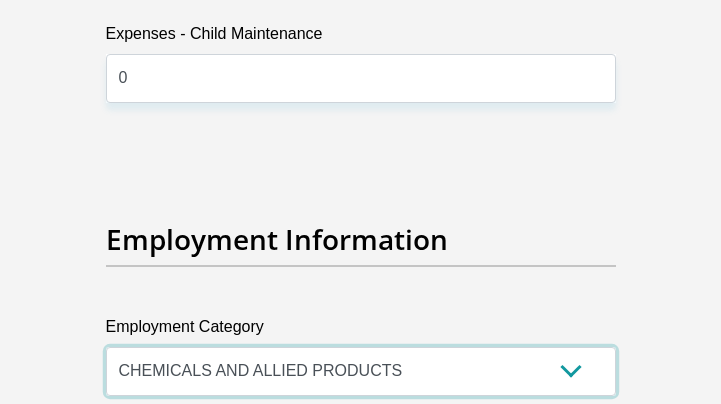 click on "AGRICULTURE
ALCOHOL & TOBACCO
CONSTRUCTION MATERIALS
METALLURGY
EQUIPMENT FOR RENEWABLE ENERGY
SPECIALIZED CONTRACTORS
CAR
GAMING (INCL. INTERNET
OTHER WHOLESALE
UNLICENSED PHARMACEUTICALS
CURRENCY EXCHANGE HOUSES
OTHER FINANCIAL INSTITUTIONS & INSURANCE
REAL ESTATE AGENTS
OIL & GAS
OTHER MATERIALS (E.G. IRON ORE)
PRECIOUS STONES & PRECIOUS METALS
POLITICAL ORGANIZATIONS
RELIGIOUS ORGANIZATIONS(NOT SECTS)
ACTI. HAVING BUSINESS DEAL WITH PUBLIC ADMINISTRATION
LAUNDROMATS" at bounding box center [361, 371] 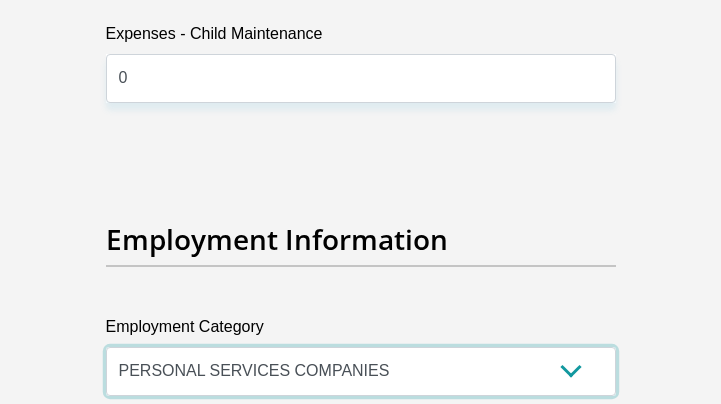 click on "AGRICULTURE
ALCOHOL & TOBACCO
CONSTRUCTION MATERIALS
METALLURGY
EQUIPMENT FOR RENEWABLE ENERGY
SPECIALIZED CONTRACTORS
CAR
GAMING (INCL. INTERNET
OTHER WHOLESALE
UNLICENSED PHARMACEUTICALS
CURRENCY EXCHANGE HOUSES
OTHER FINANCIAL INSTITUTIONS & INSURANCE
REAL ESTATE AGENTS
OIL & GAS
OTHER MATERIALS (E.G. IRON ORE)
PRECIOUS STONES & PRECIOUS METALS
POLITICAL ORGANIZATIONS
RELIGIOUS ORGANIZATIONS(NOT SECTS)
ACTI. HAVING BUSINESS DEAL WITH PUBLIC ADMINISTRATION
LAUNDROMATS" at bounding box center (361, 371) 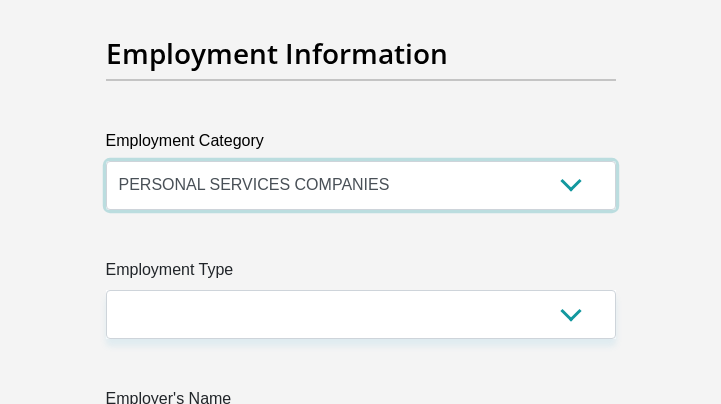 scroll, scrollTop: 5916, scrollLeft: 0, axis: vertical 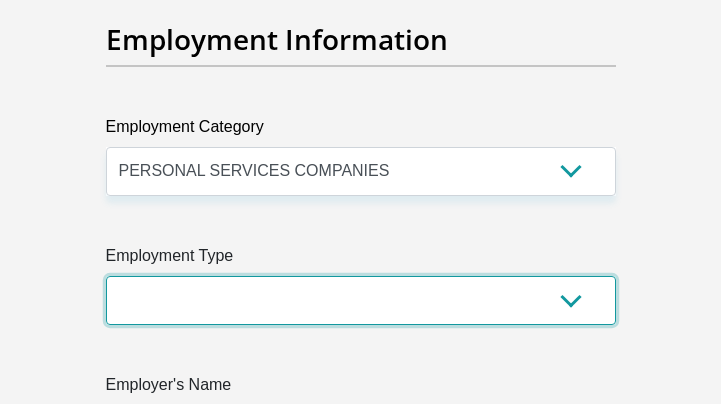click on "College/Lecturer
Craft Seller
Creative
Driver
Executive
Farmer
Forces - Non Commissioned
Forces - Officer
Hawker
Housewife
Labourer
Licenced Professional
Manager
Miner
Non Licenced Professional
Office Staff/Clerk
Outside Worker
Pensioner
Permanent Teacher
Production/Manufacturing
Sales
Self-Employed
Semi-Professional Worker
Service Industry  Social Worker  Student" at bounding box center (361, 300) 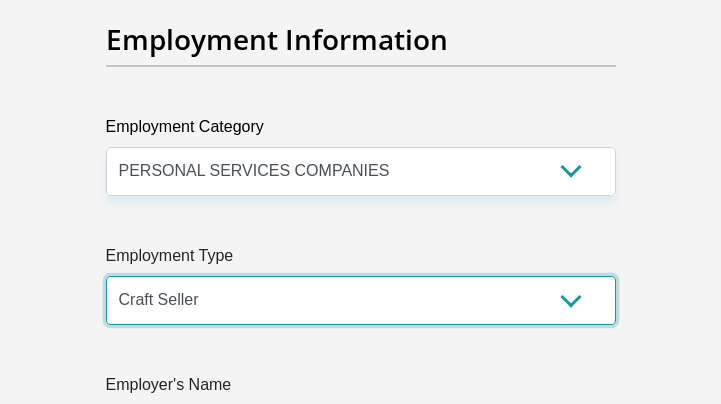 click on "College/Lecturer
Craft Seller
Creative
Driver
Executive
Farmer
Forces - Non Commissioned
Forces - Officer
Hawker
Housewife
Labourer
Licenced Professional
Manager
Miner
Non Licenced Professional
Office Staff/Clerk
Outside Worker
Pensioner
Permanent Teacher
Production/Manufacturing
Sales
Self-Employed
Semi-Professional Worker
Service Industry  Social Worker  Student" at bounding box center [361, 300] 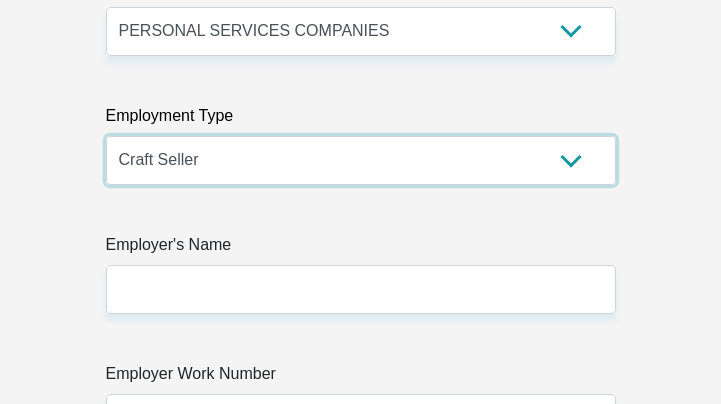 scroll, scrollTop: 6116, scrollLeft: 0, axis: vertical 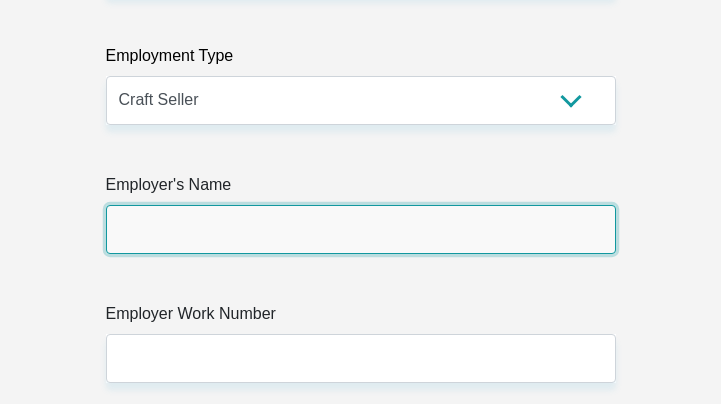 click on "Employer's Name" at bounding box center [361, 229] 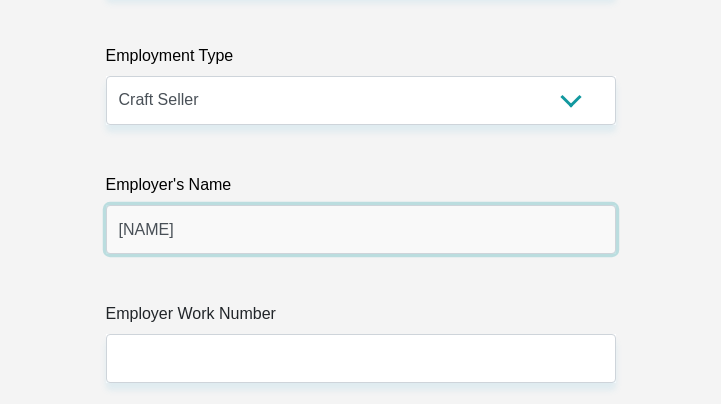 click on "[NAME]" at bounding box center [361, 229] 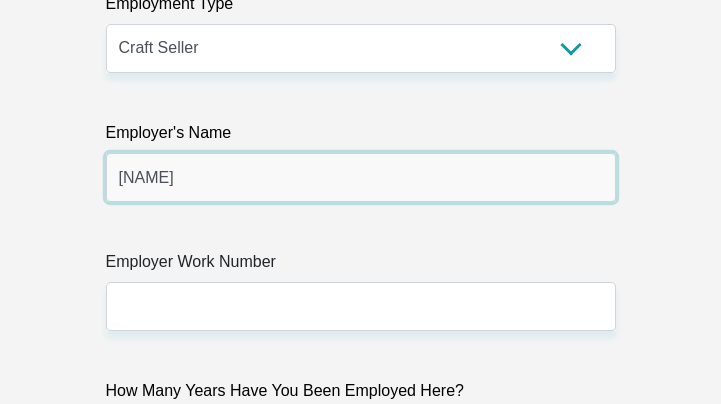 scroll, scrollTop: 6216, scrollLeft: 0, axis: vertical 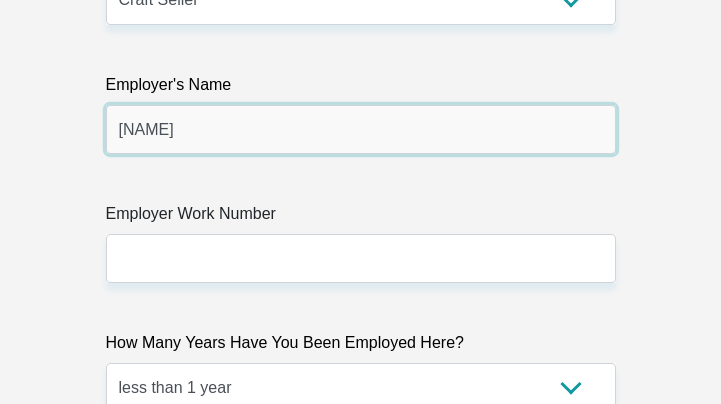 drag, startPoint x: 192, startPoint y: 86, endPoint x: 78, endPoint y: 96, distance: 114.43776 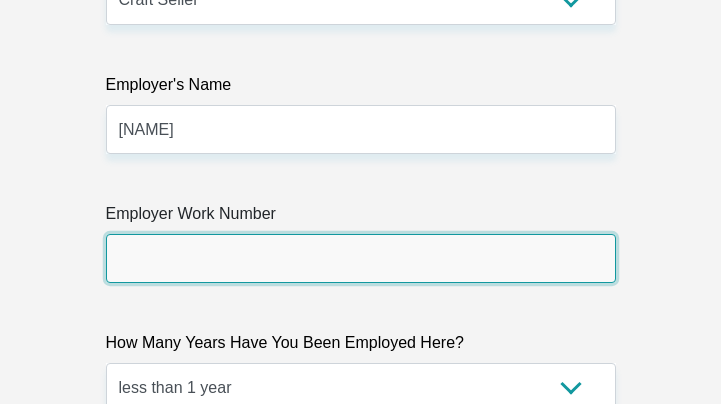 click on "Employer Work Number" at bounding box center [361, 258] 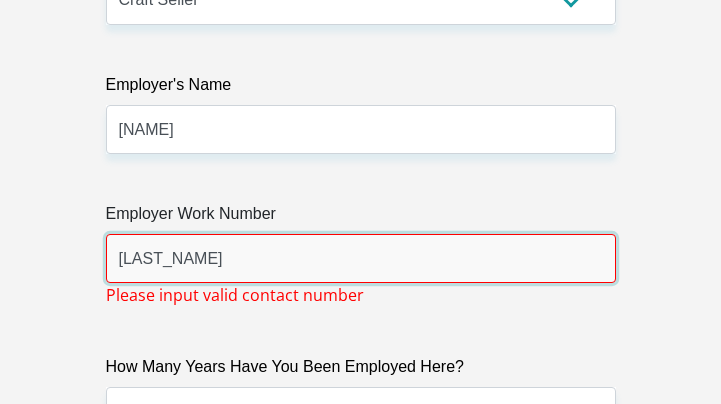type on "[LAST_NAME]" 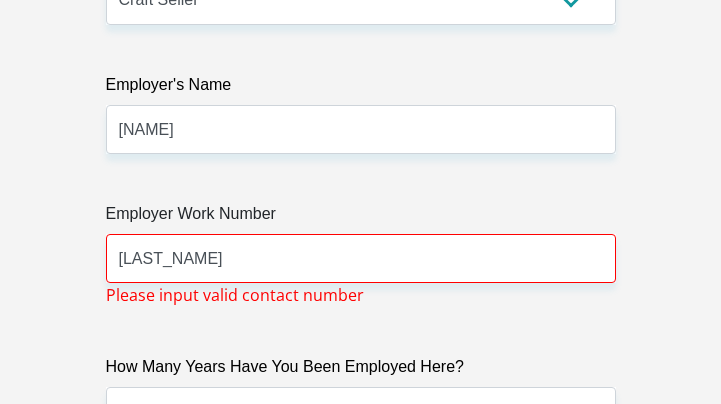 click on "Title
Mr
Ms
Mrs
Dr
Other
First Name
[NAME]
Surname
[LAST_NAME]
ID Number
[ID NUMBER]
Please input valid ID number
Race
Black
Coloured
Indian
White
Other
Contact Number
[PHONE]
Please input valid contact number
Nationality
South Africa
Afghanistan
Aland Islands  Albania" at bounding box center [361, -858] 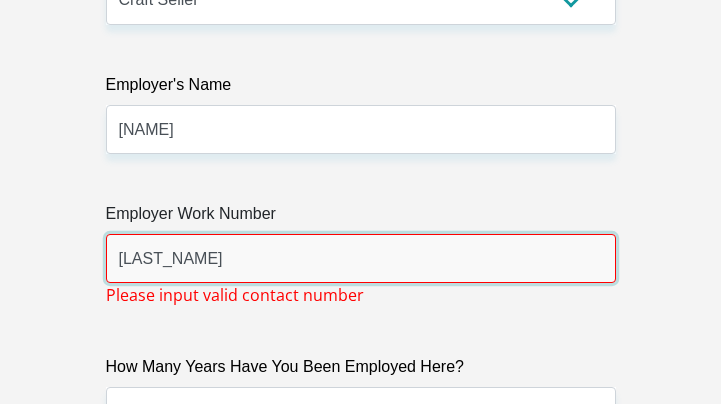 drag, startPoint x: 184, startPoint y: 237, endPoint x: 117, endPoint y: 238, distance: 67.00746 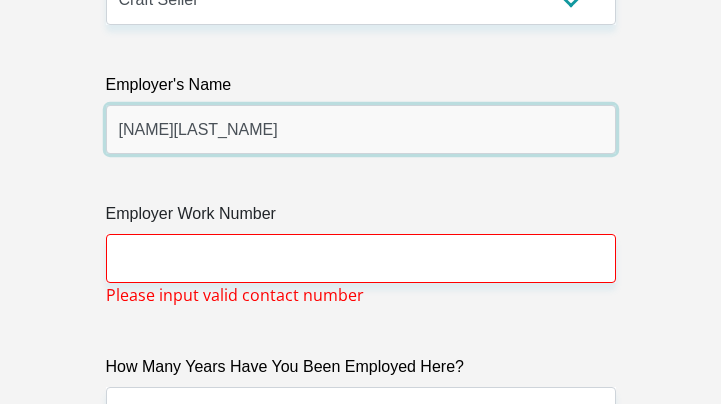 click on "[NAME][LAST_NAME]" at bounding box center (361, 129) 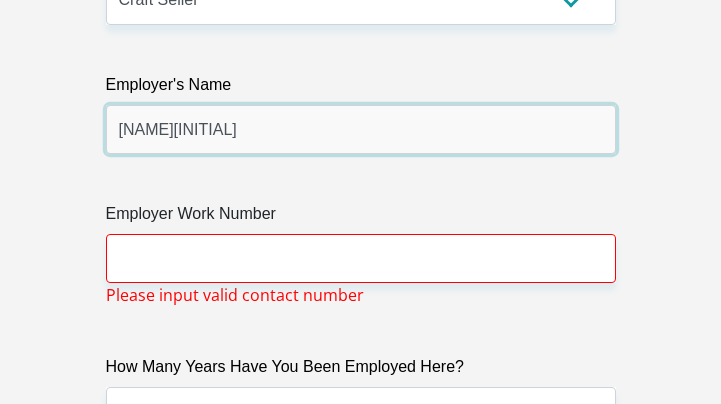type on "[NAME]" 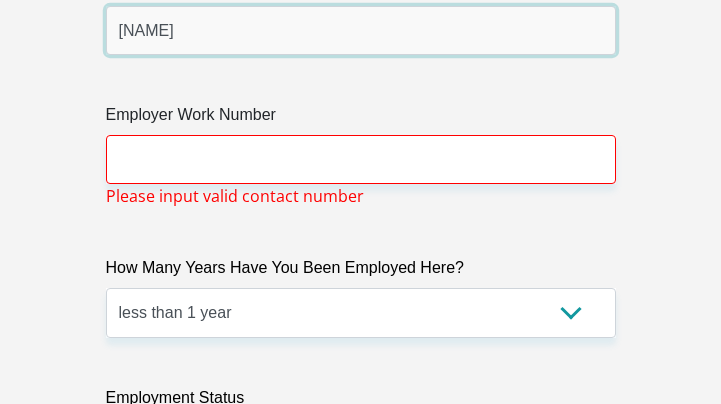 scroll, scrollTop: 6316, scrollLeft: 0, axis: vertical 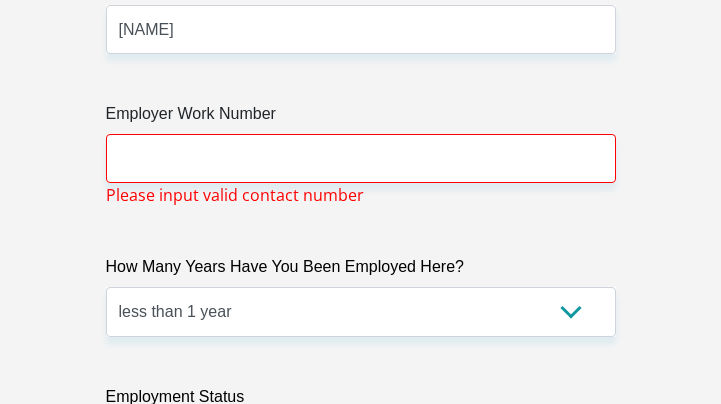 click on "Please input valid contact number" at bounding box center (235, 195) 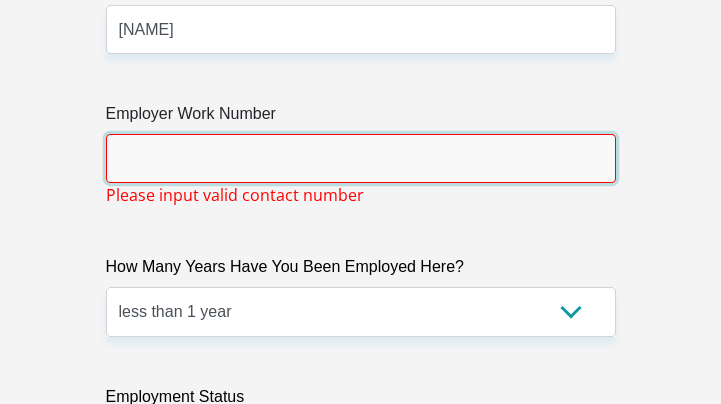 click on "Employer Work Number" at bounding box center (361, 158) 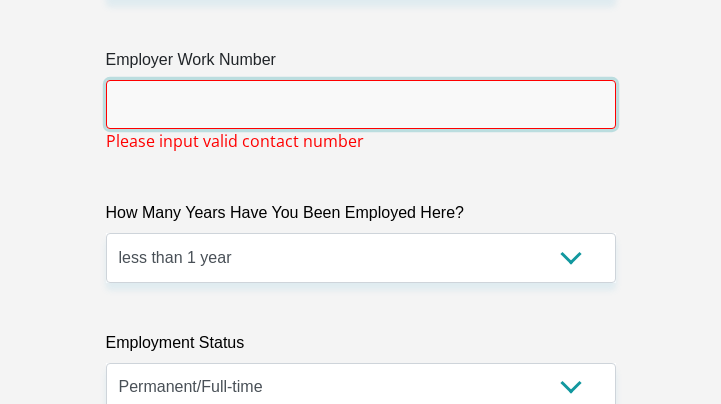 scroll, scrollTop: 6516, scrollLeft: 0, axis: vertical 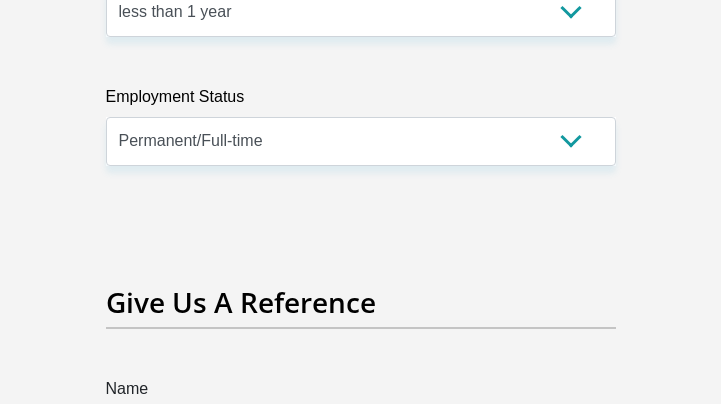 drag, startPoint x: 304, startPoint y: 226, endPoint x: 228, endPoint y: 195, distance: 82.07923 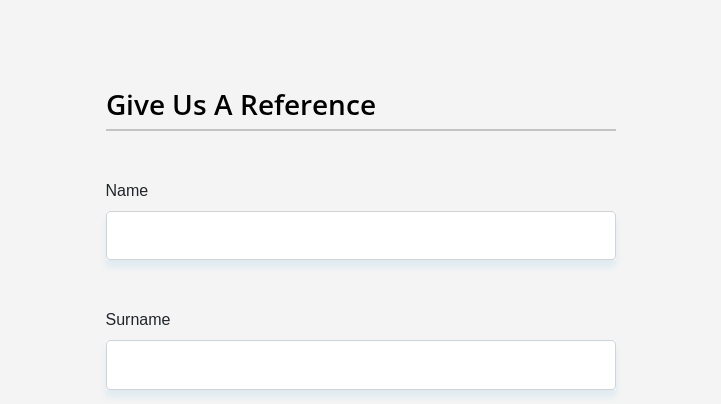scroll, scrollTop: 6816, scrollLeft: 0, axis: vertical 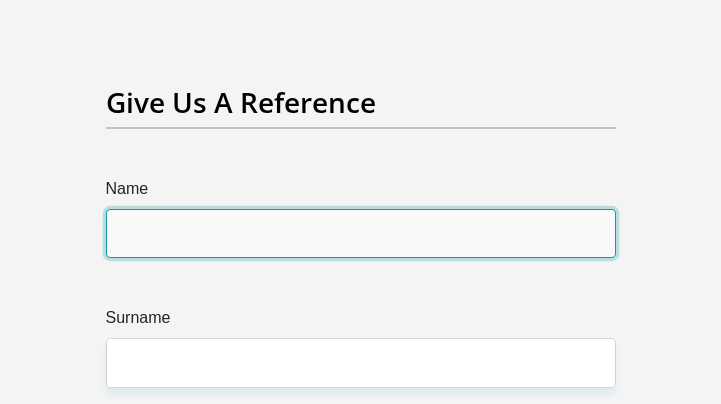 click on "Name" at bounding box center [361, 233] 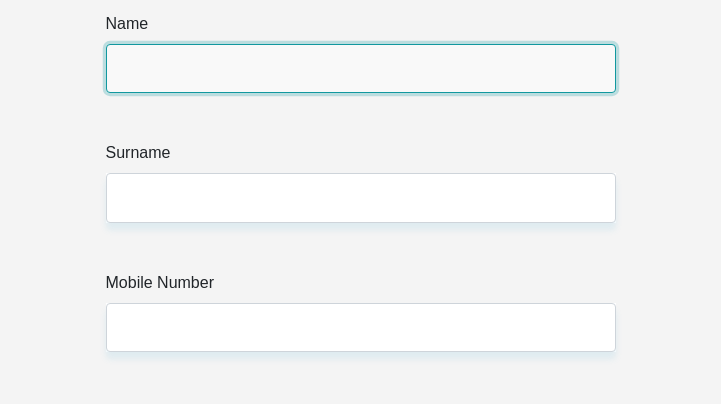 scroll, scrollTop: 7016, scrollLeft: 0, axis: vertical 